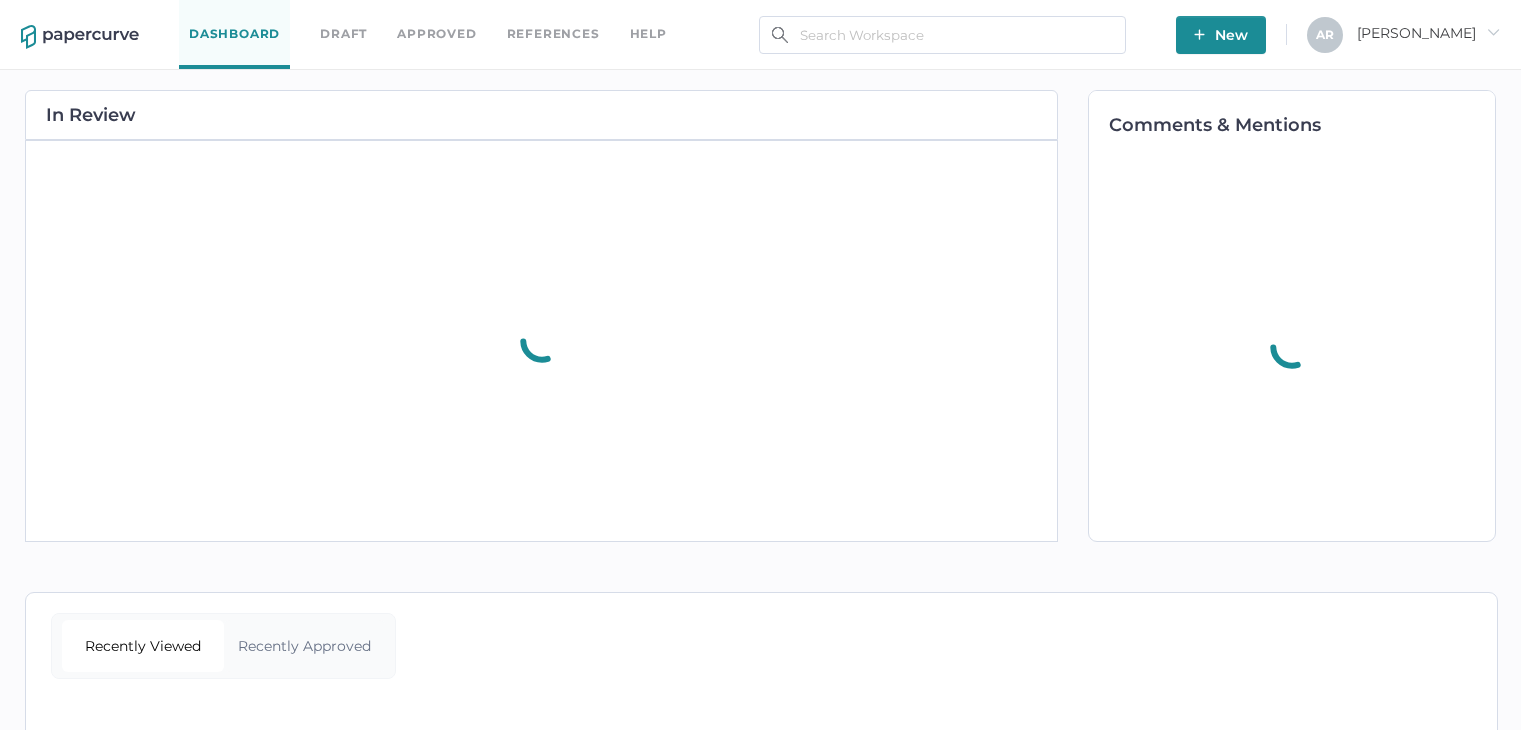 scroll, scrollTop: 0, scrollLeft: 0, axis: both 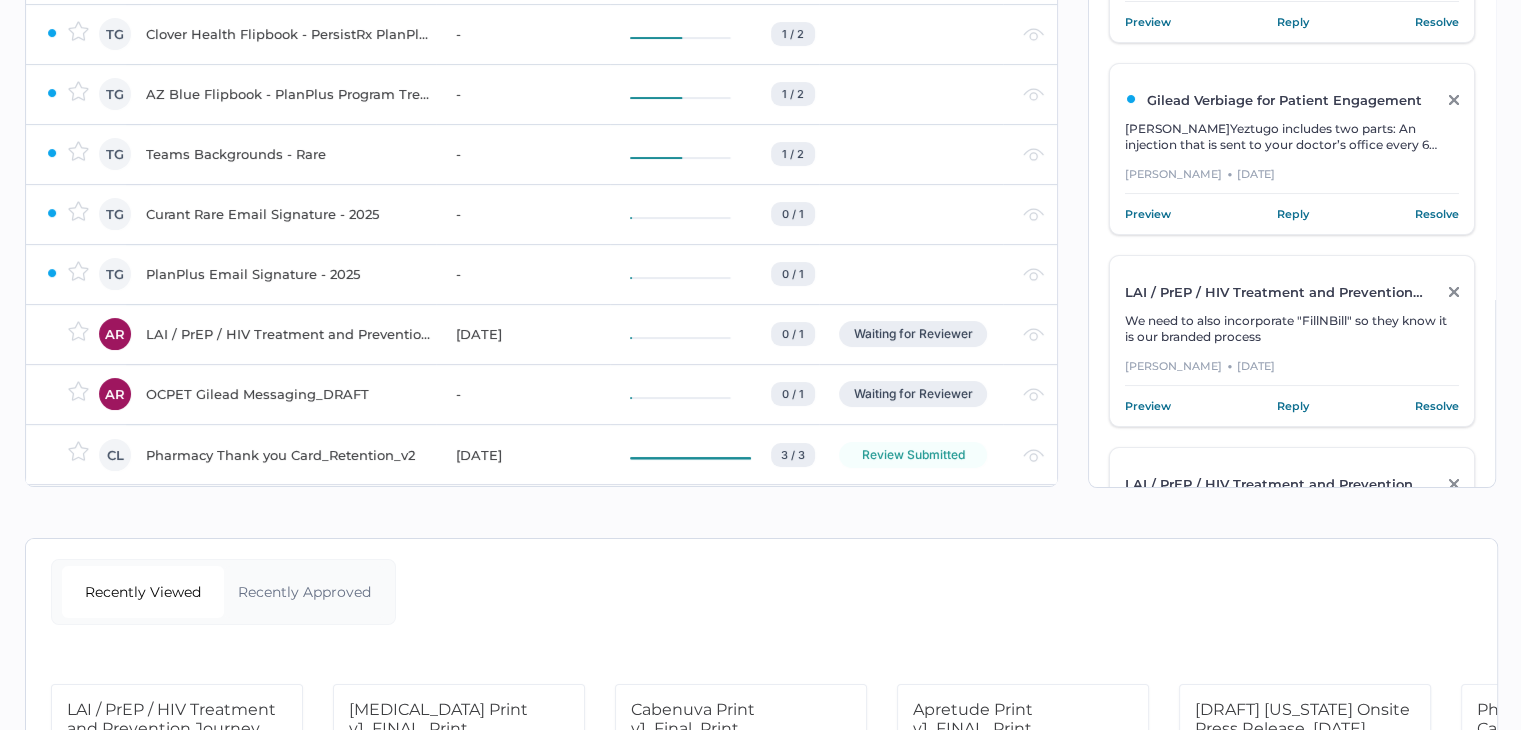 click on "LAI / PrEP / HIV Treatment and Prevention Journey" at bounding box center [289, 334] 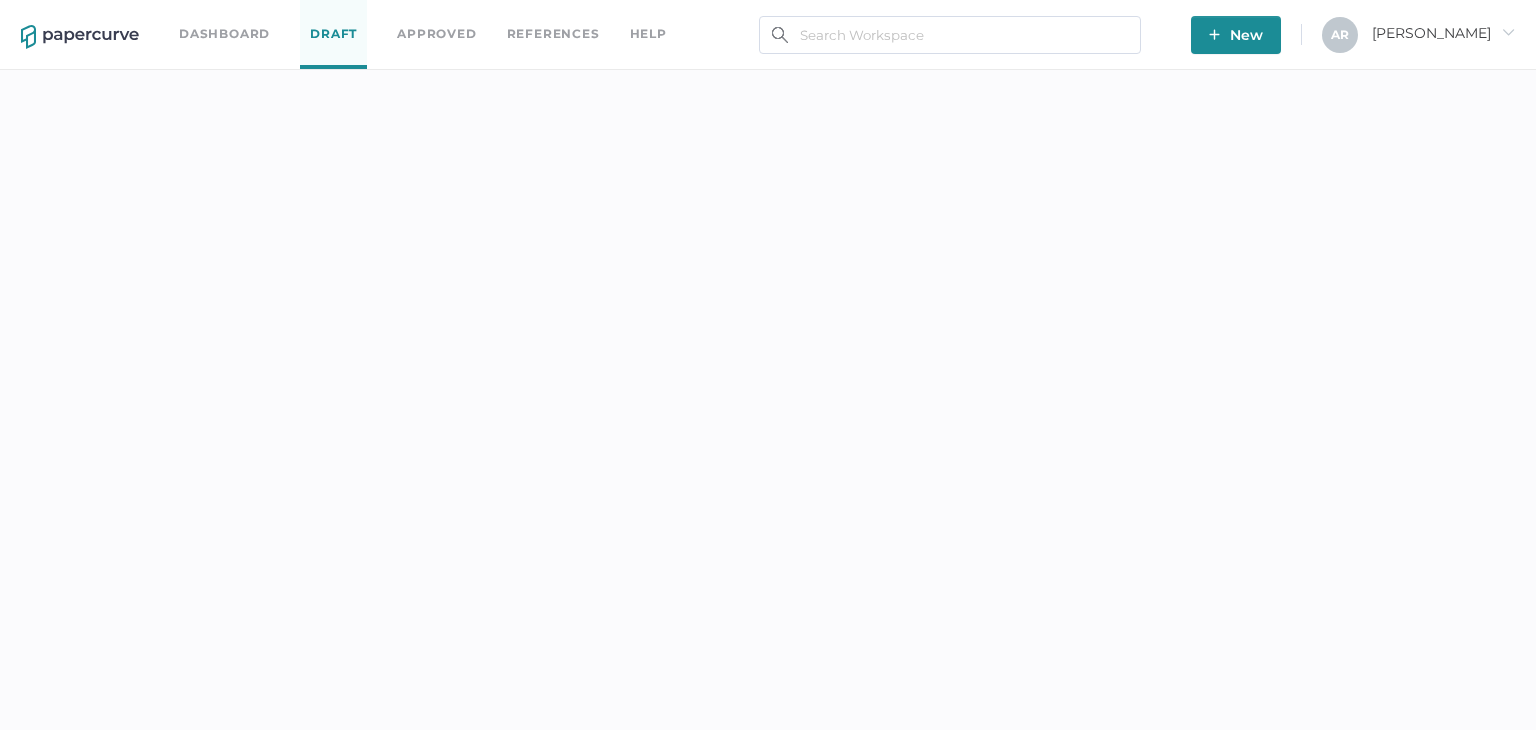 scroll, scrollTop: 0, scrollLeft: 0, axis: both 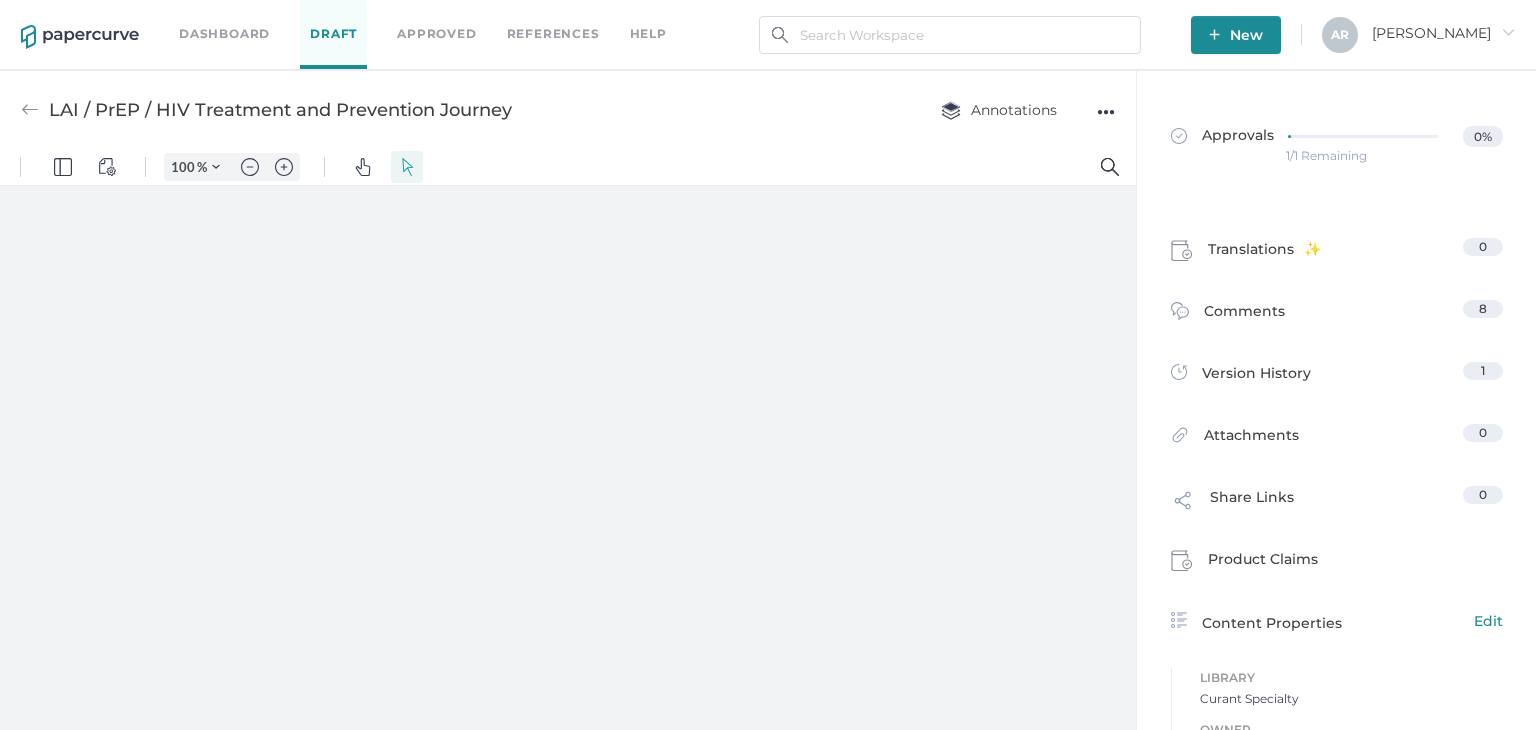 type on "55" 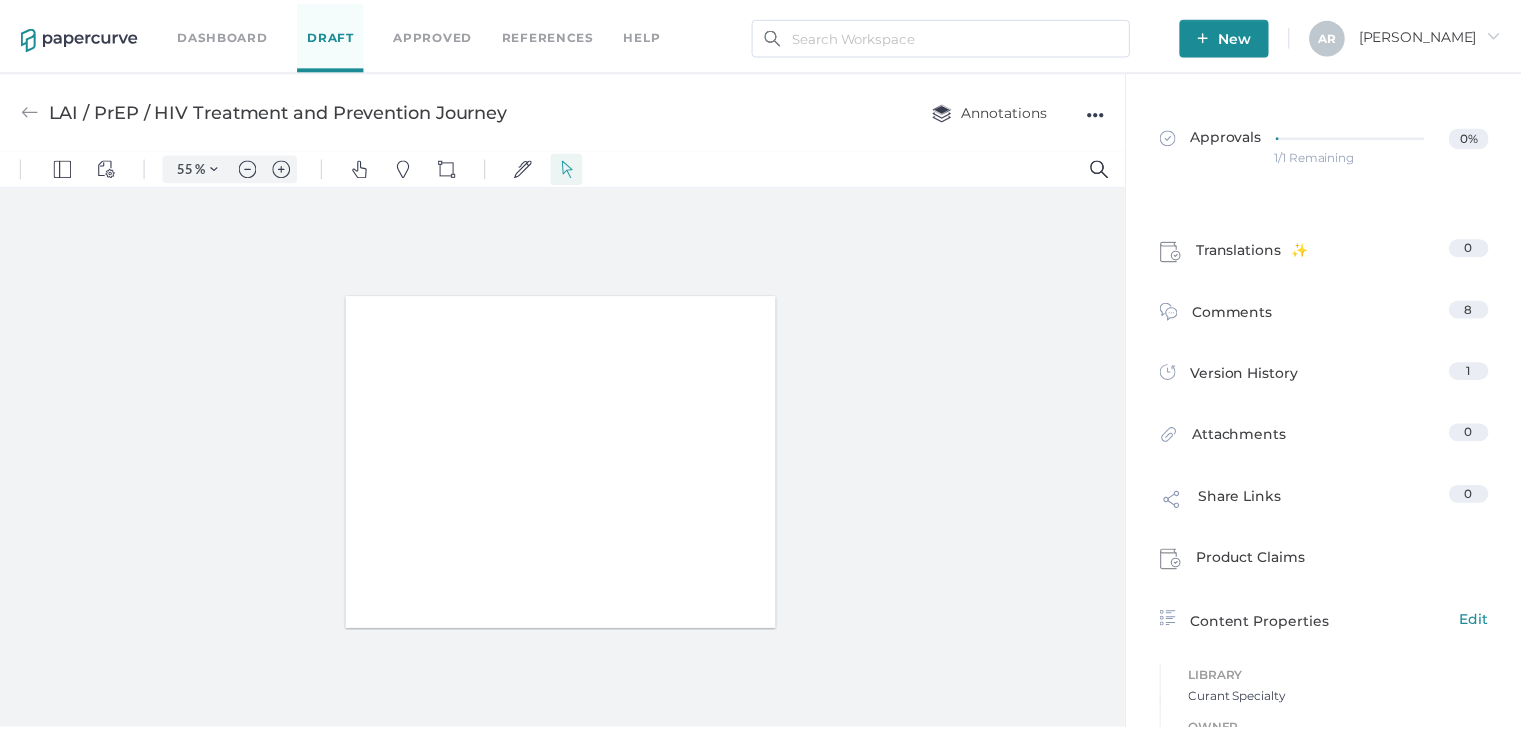 scroll, scrollTop: 9, scrollLeft: 0, axis: vertical 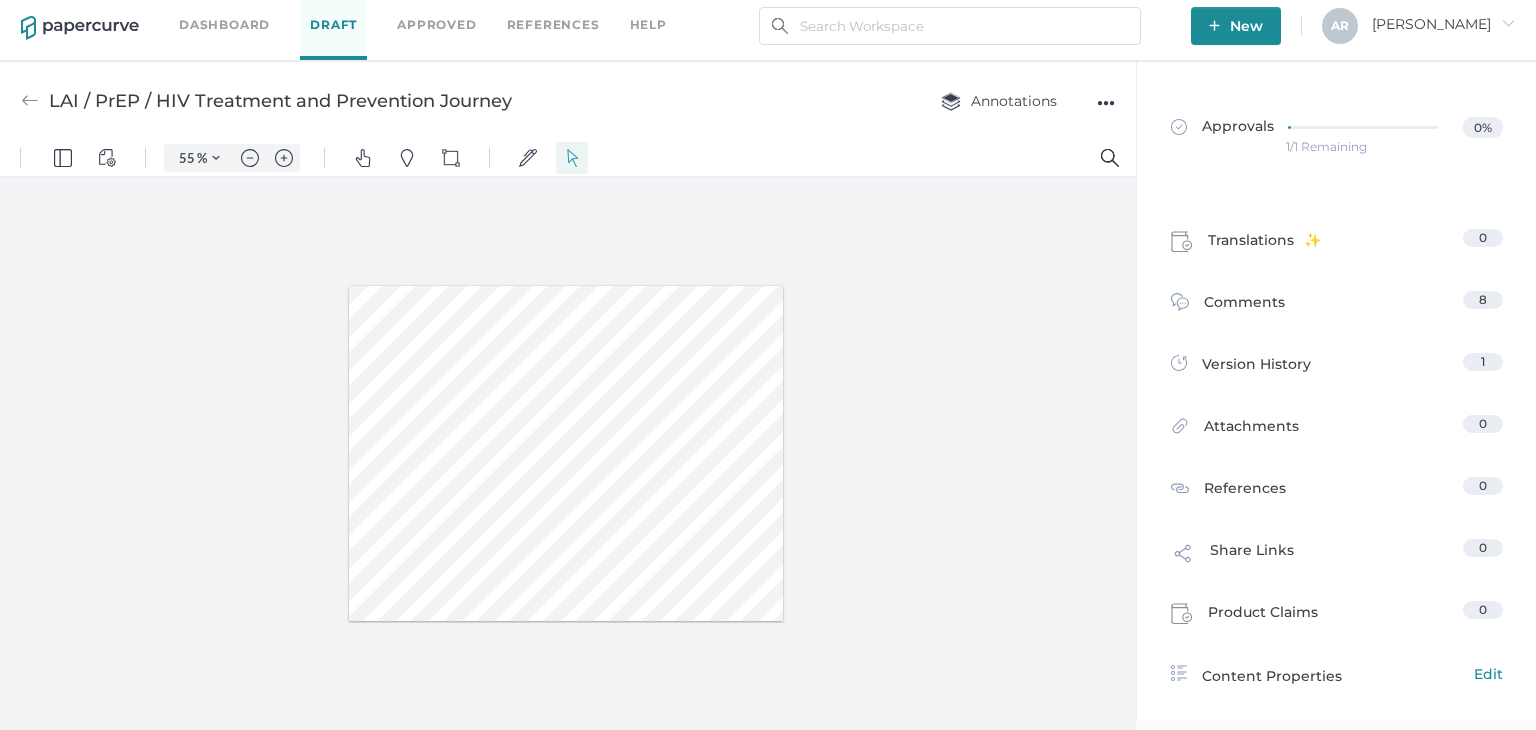 click on "LAI / PrEP / HIV Treatment and Prevention Journey" at bounding box center [280, 101] 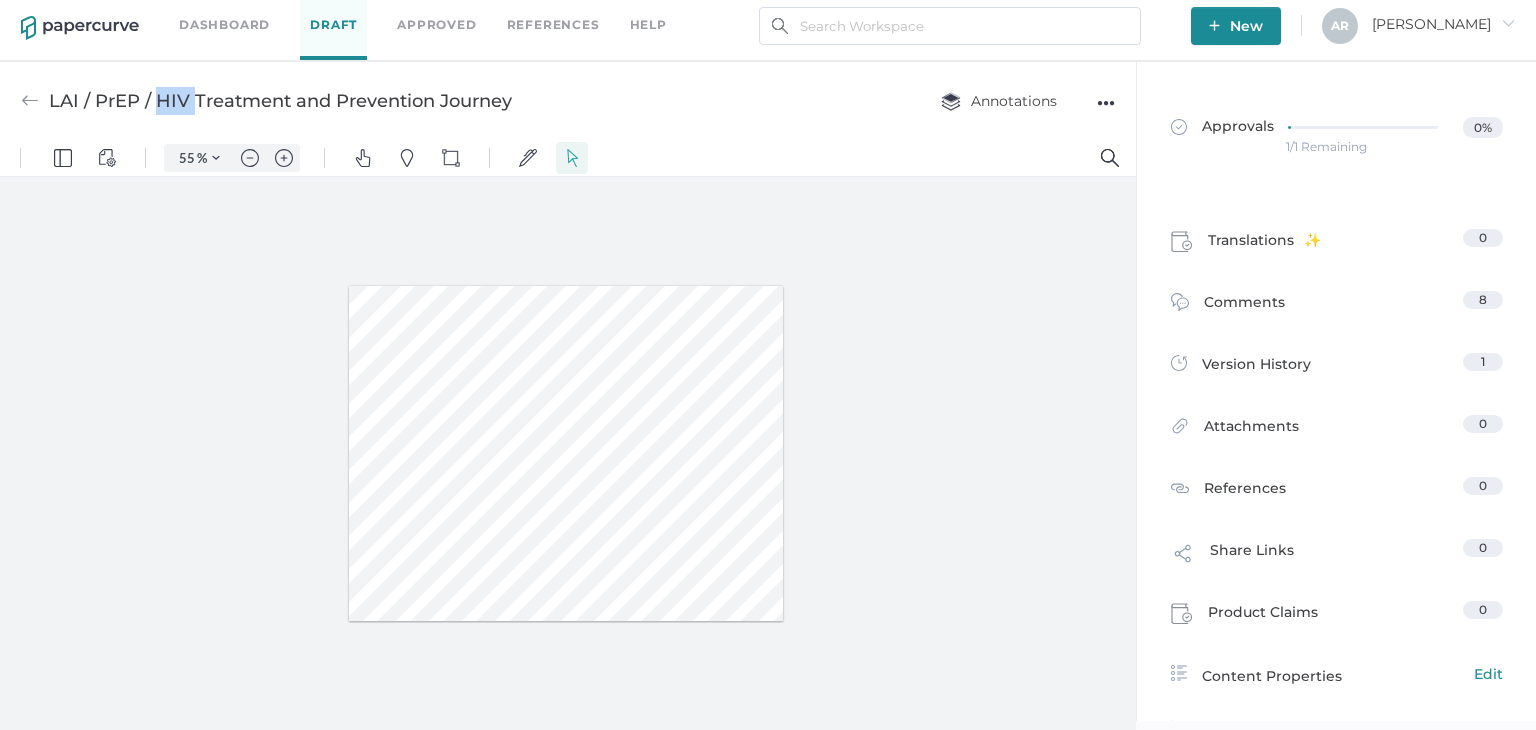 click on "LAI / PrEP / HIV Treatment and Prevention Journey" at bounding box center [280, 101] 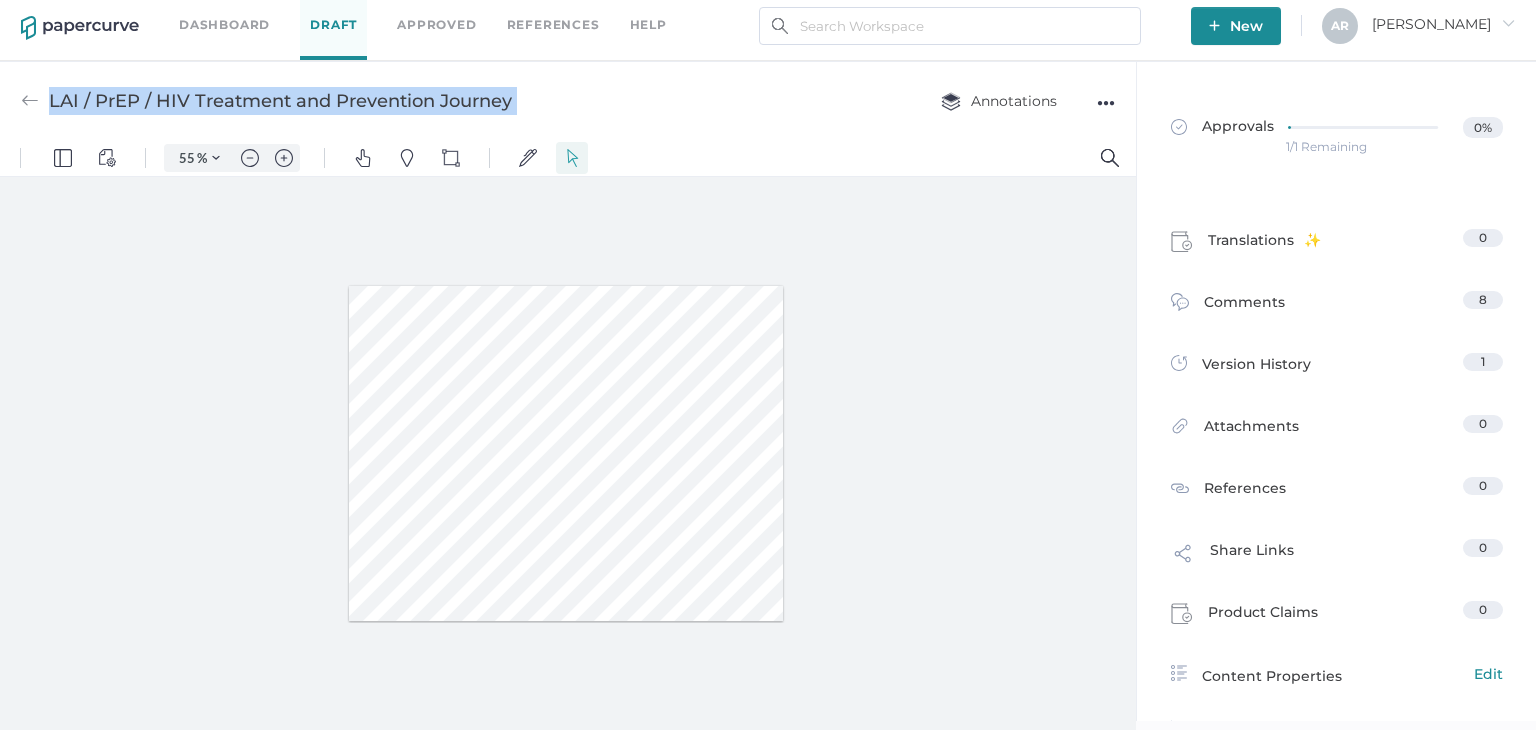 click on "LAI / PrEP / HIV Treatment and Prevention Journey" at bounding box center (280, 101) 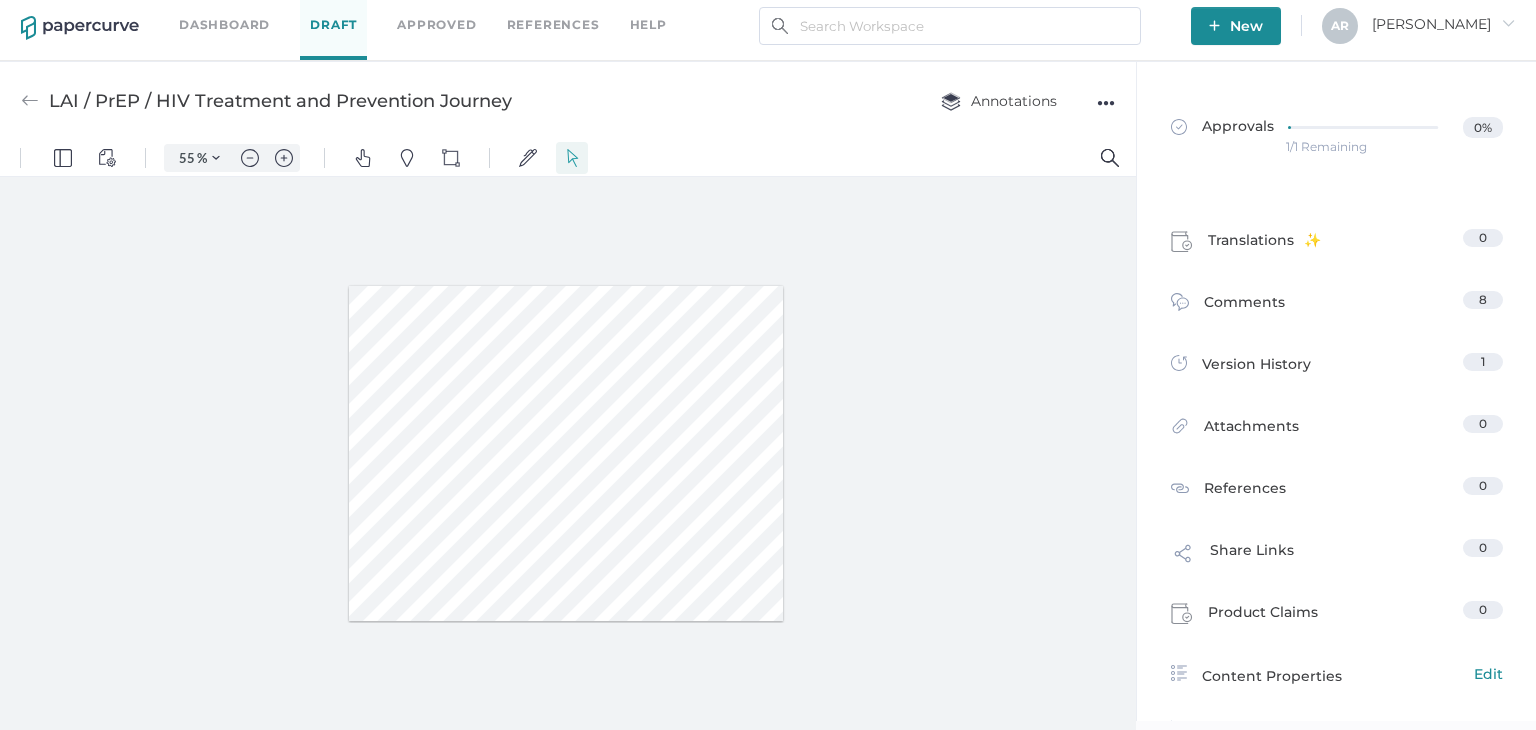 click on "●●●" at bounding box center [1106, 103] 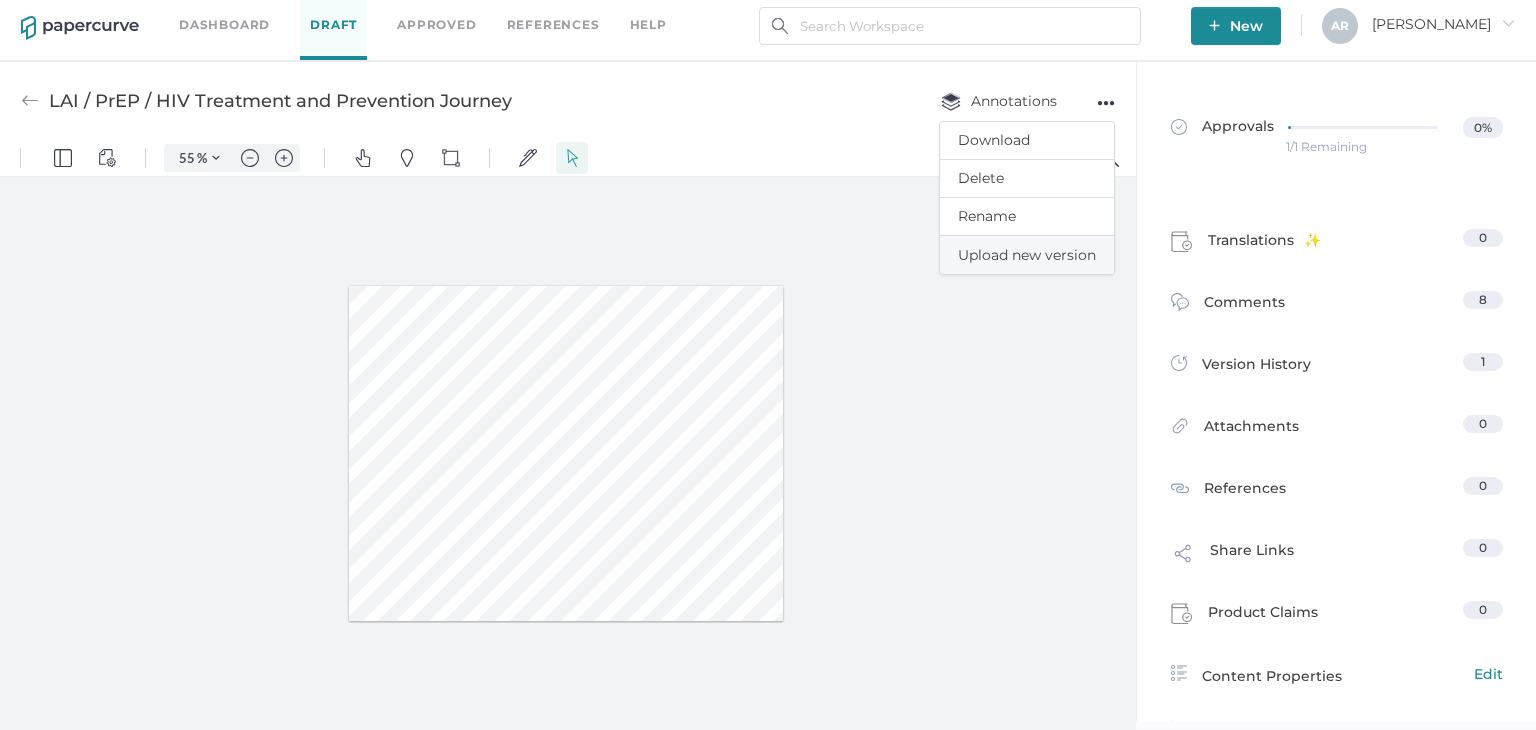 click on "Upload new version" at bounding box center [1027, 255] 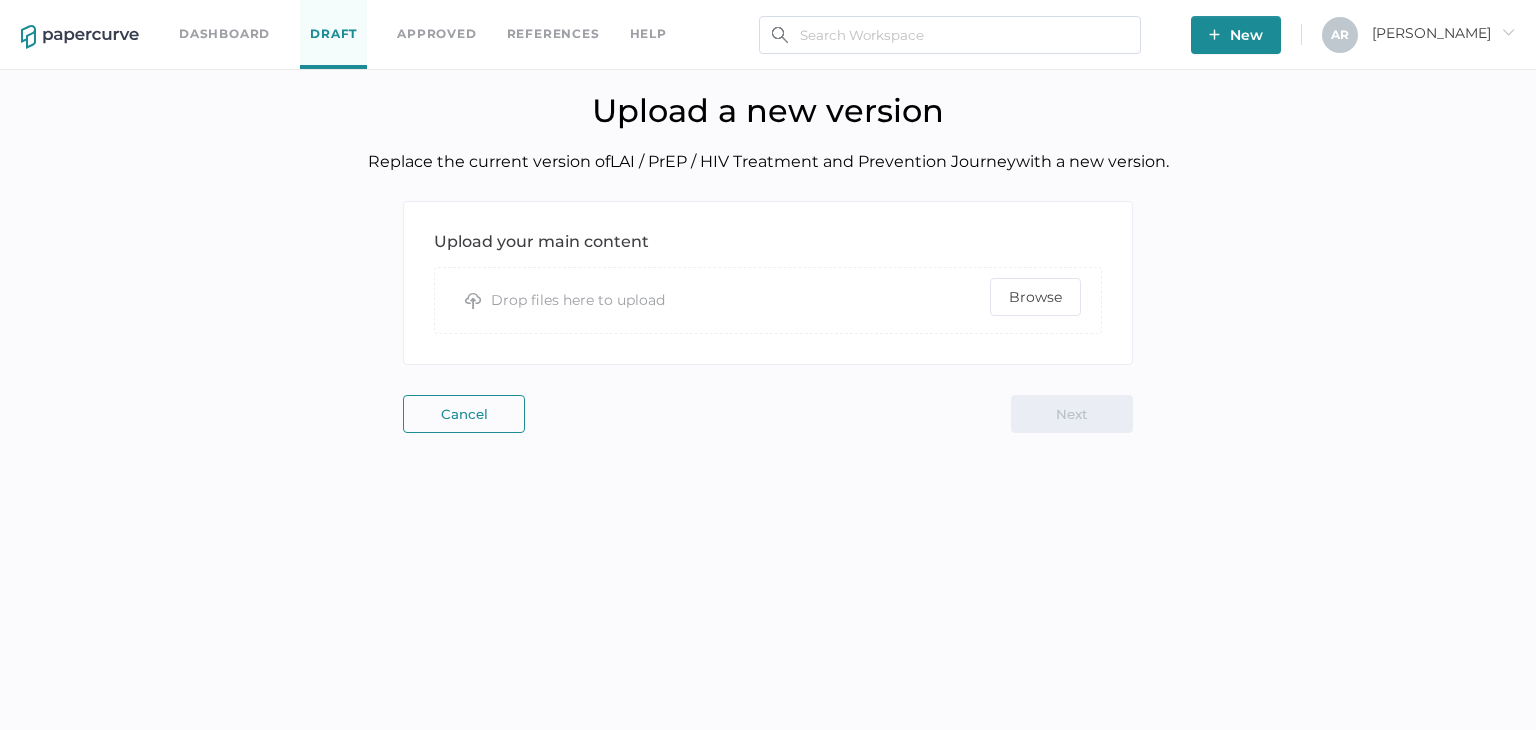 click on "cloud_up Drop files here to upload Browse" at bounding box center [768, 300] 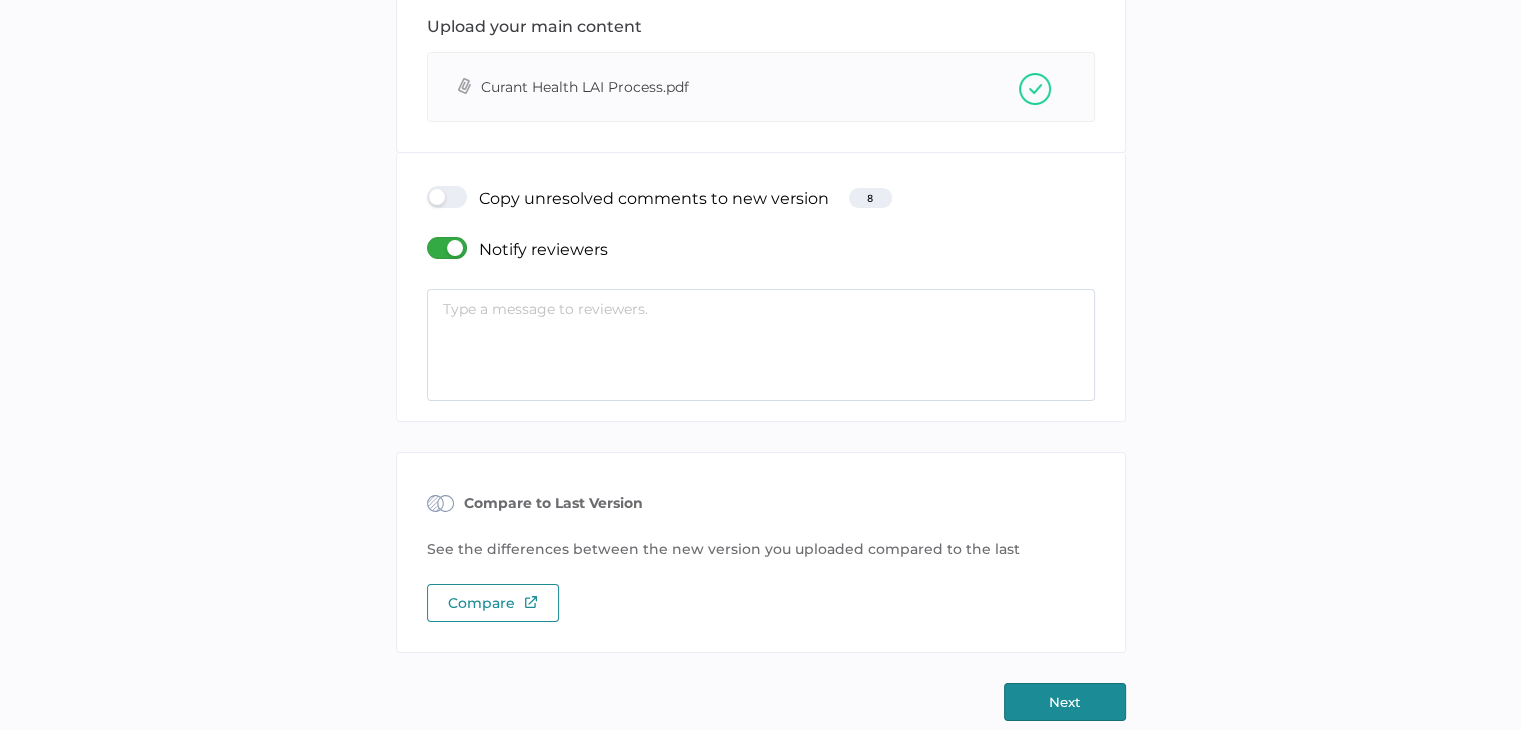 scroll, scrollTop: 228, scrollLeft: 0, axis: vertical 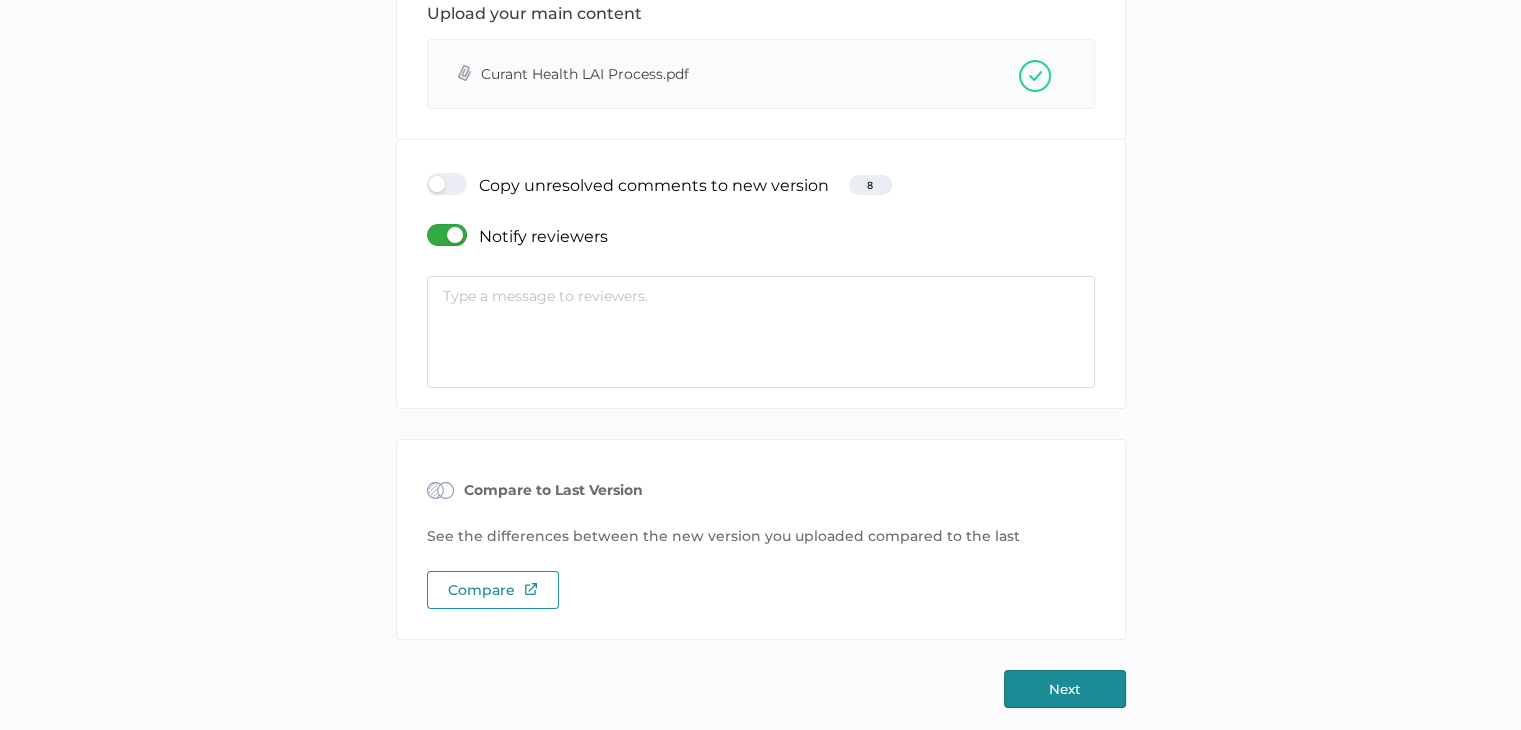 click on "Next" at bounding box center (1065, 689) 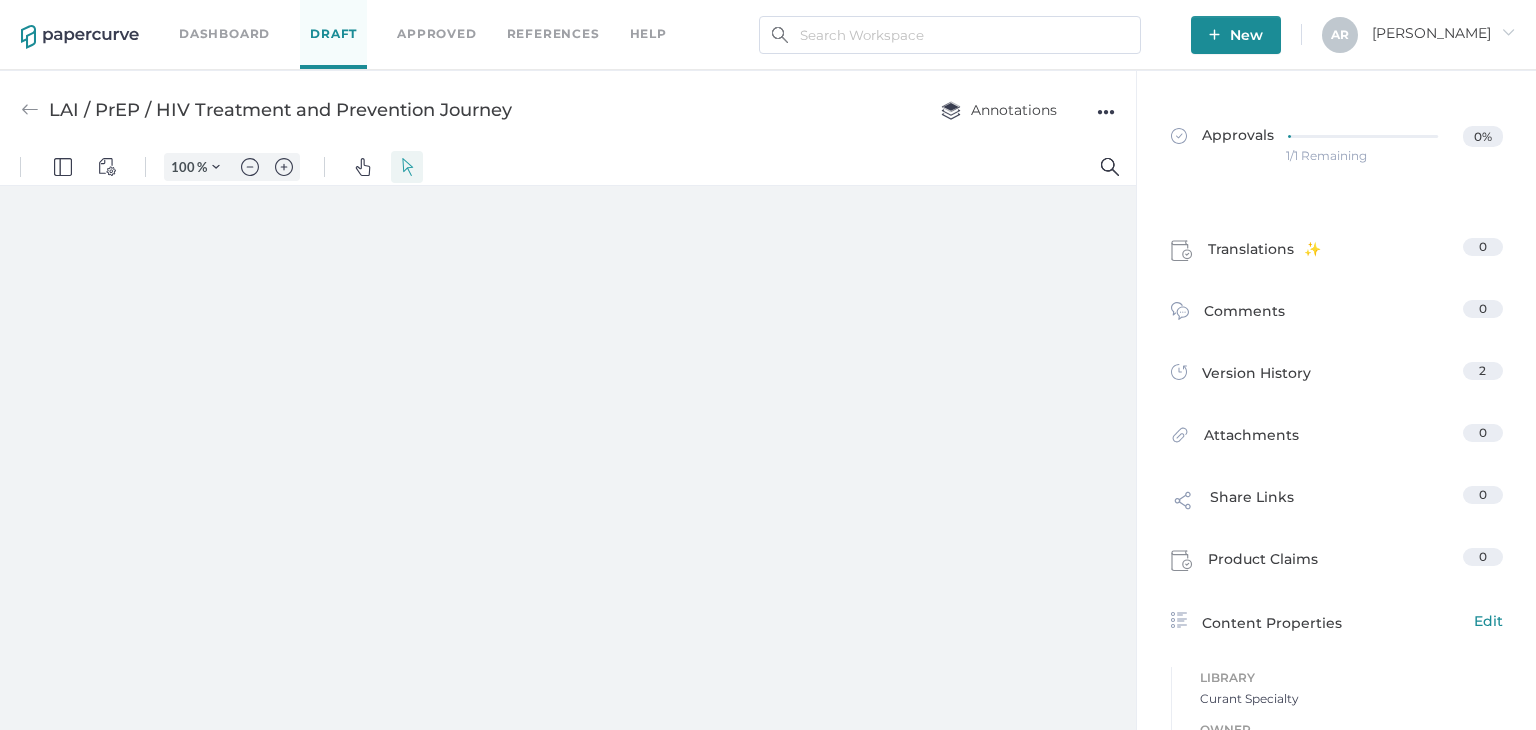 scroll, scrollTop: 0, scrollLeft: 0, axis: both 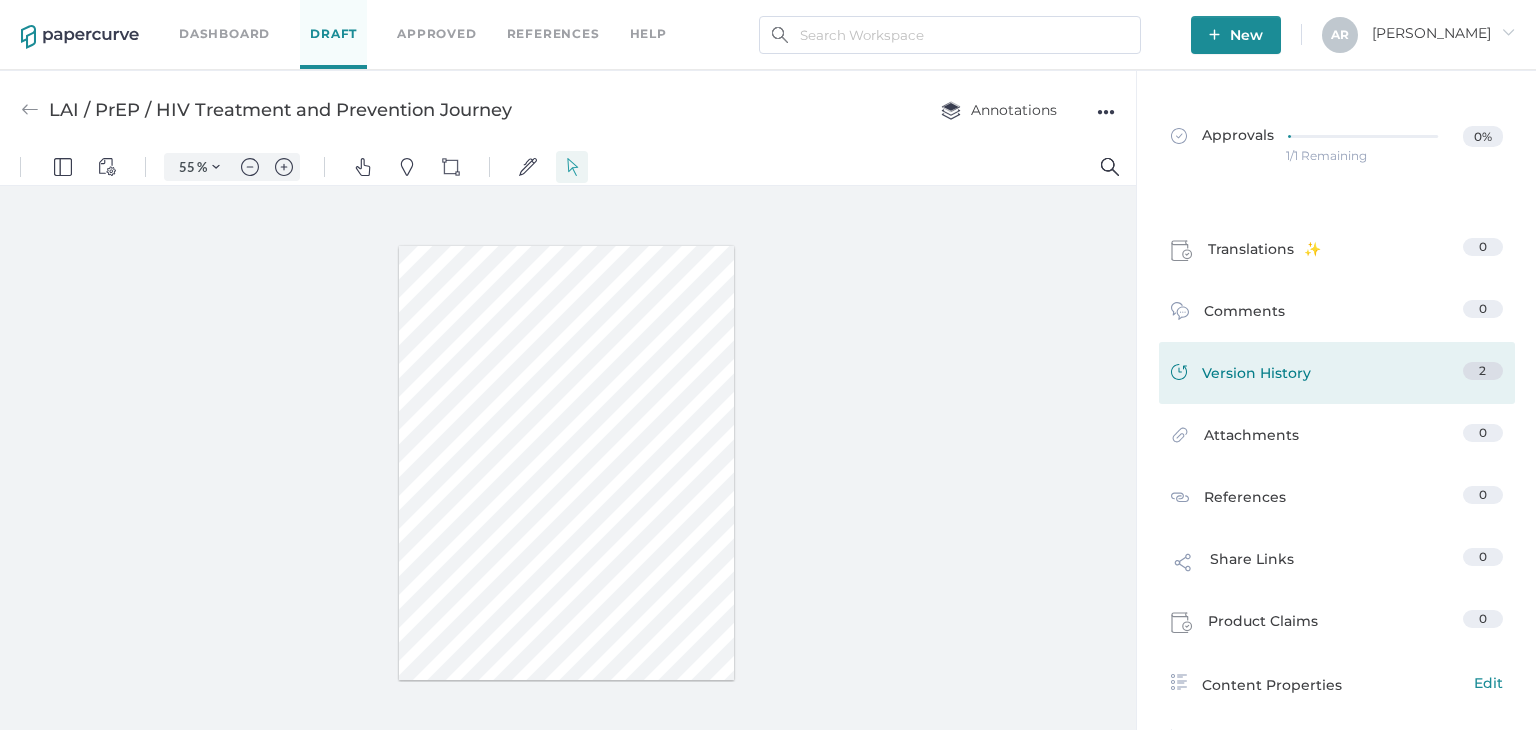 click on "Version History 2" at bounding box center (1337, 373) 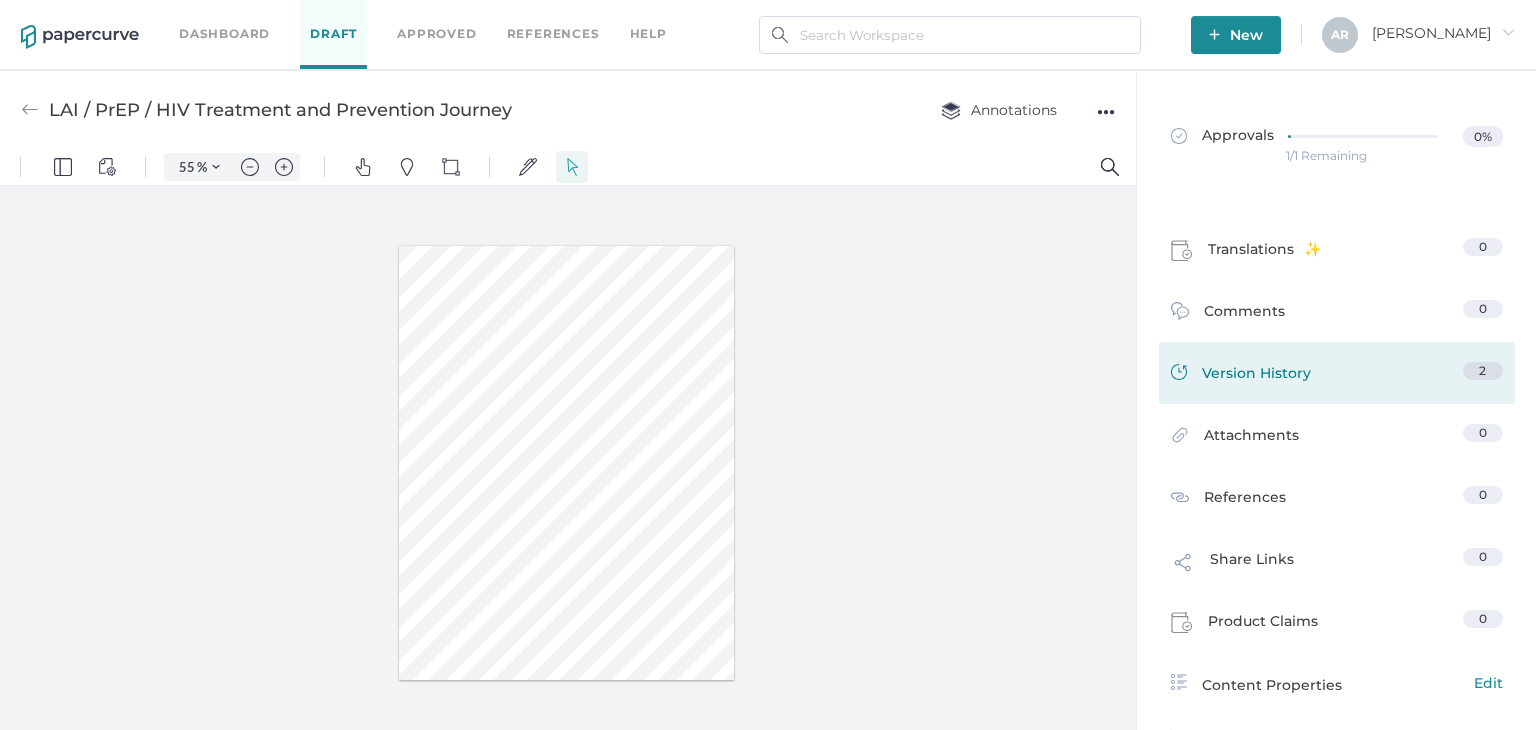 click on "Version History 2" at bounding box center [1337, 373] 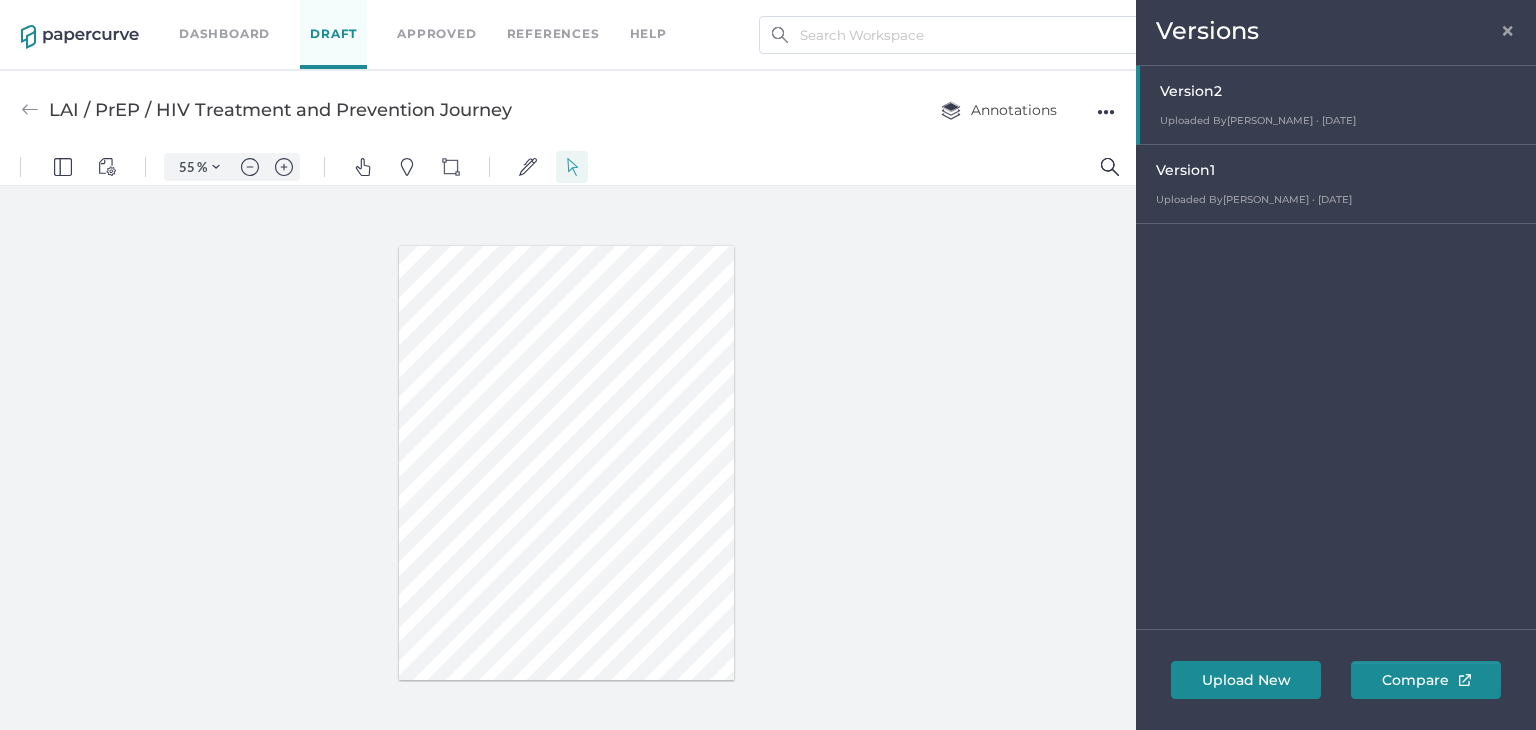 click on "Compare" at bounding box center [1426, 680] 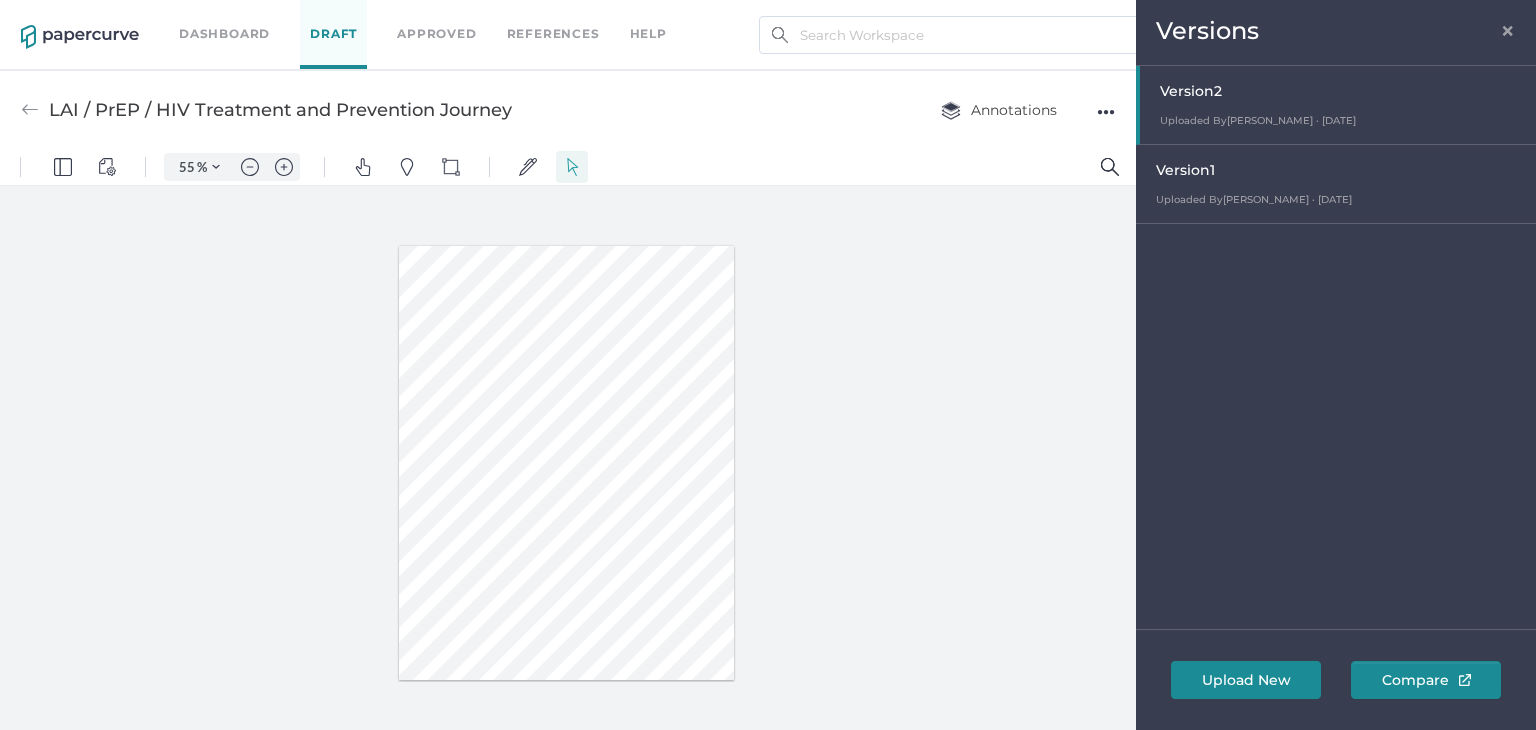 click at bounding box center [568, 462] 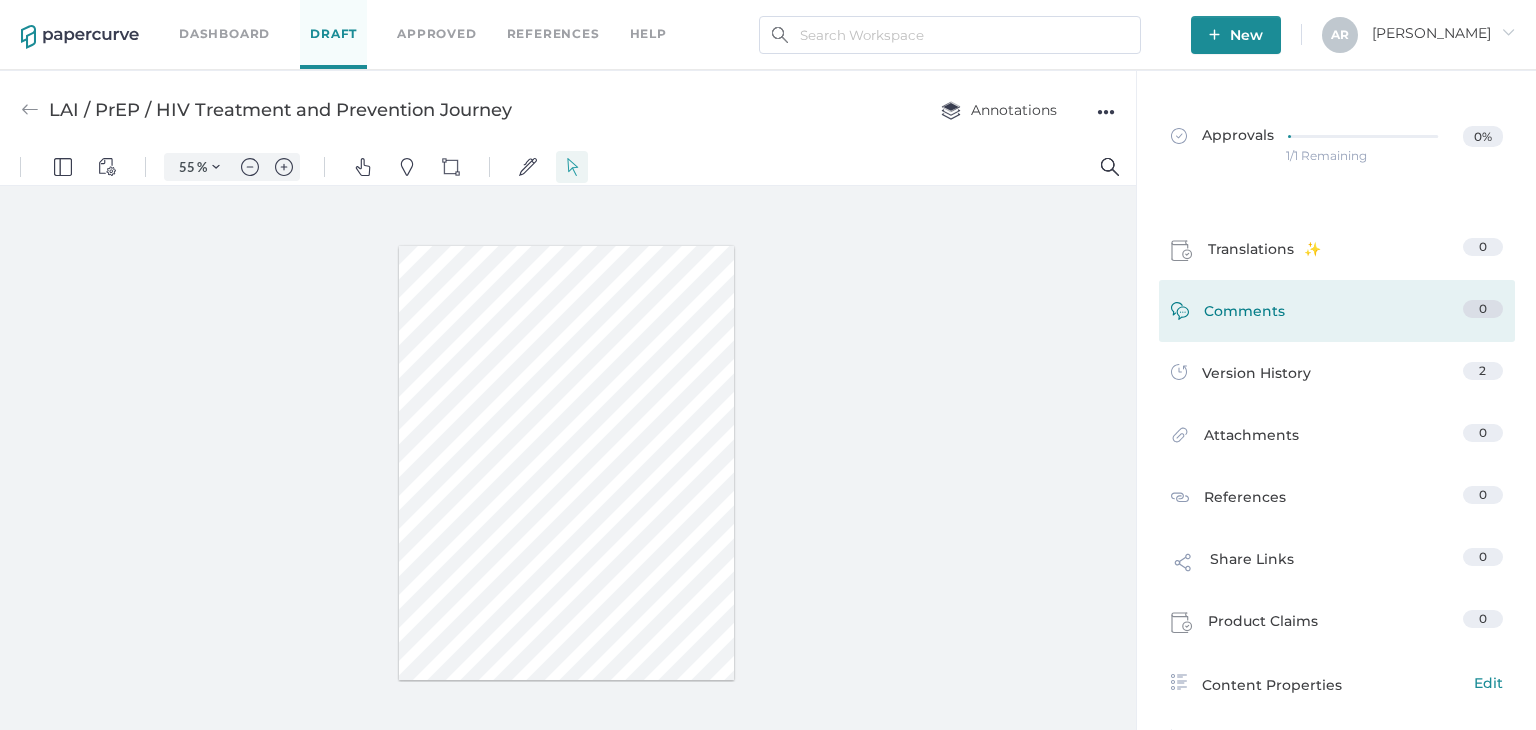 click on "Comments 0" at bounding box center [1337, 311] 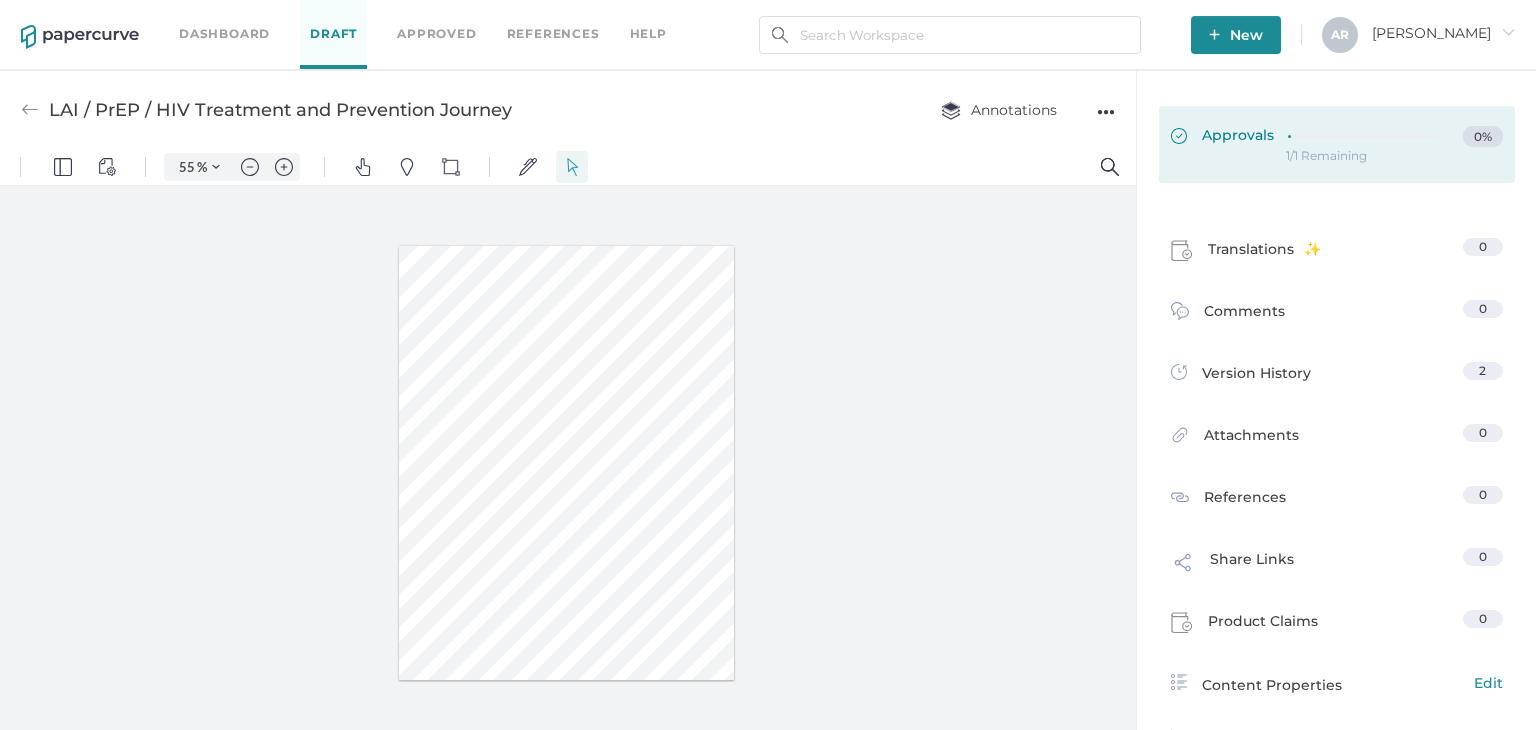 click at bounding box center [1369, 137] 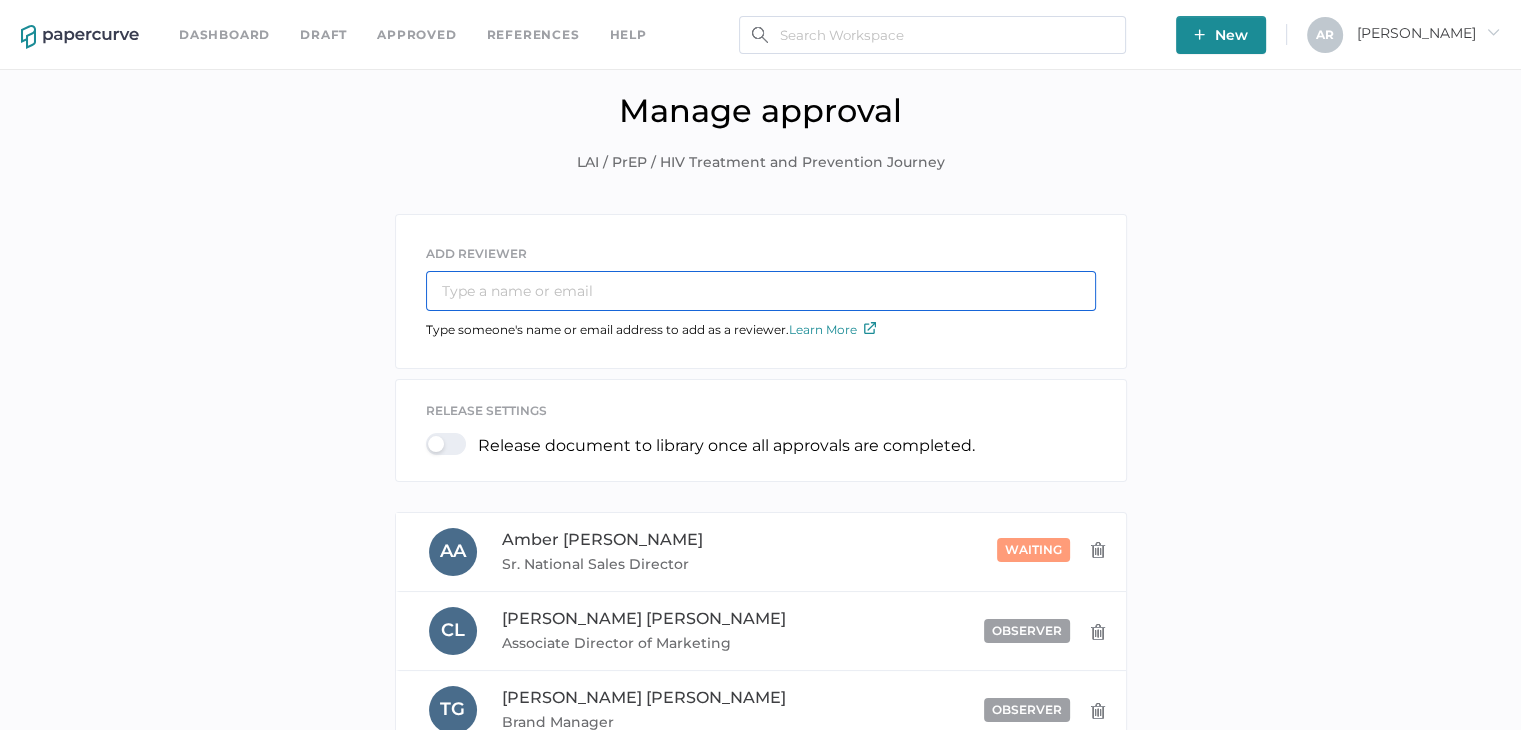 click at bounding box center (761, 291) 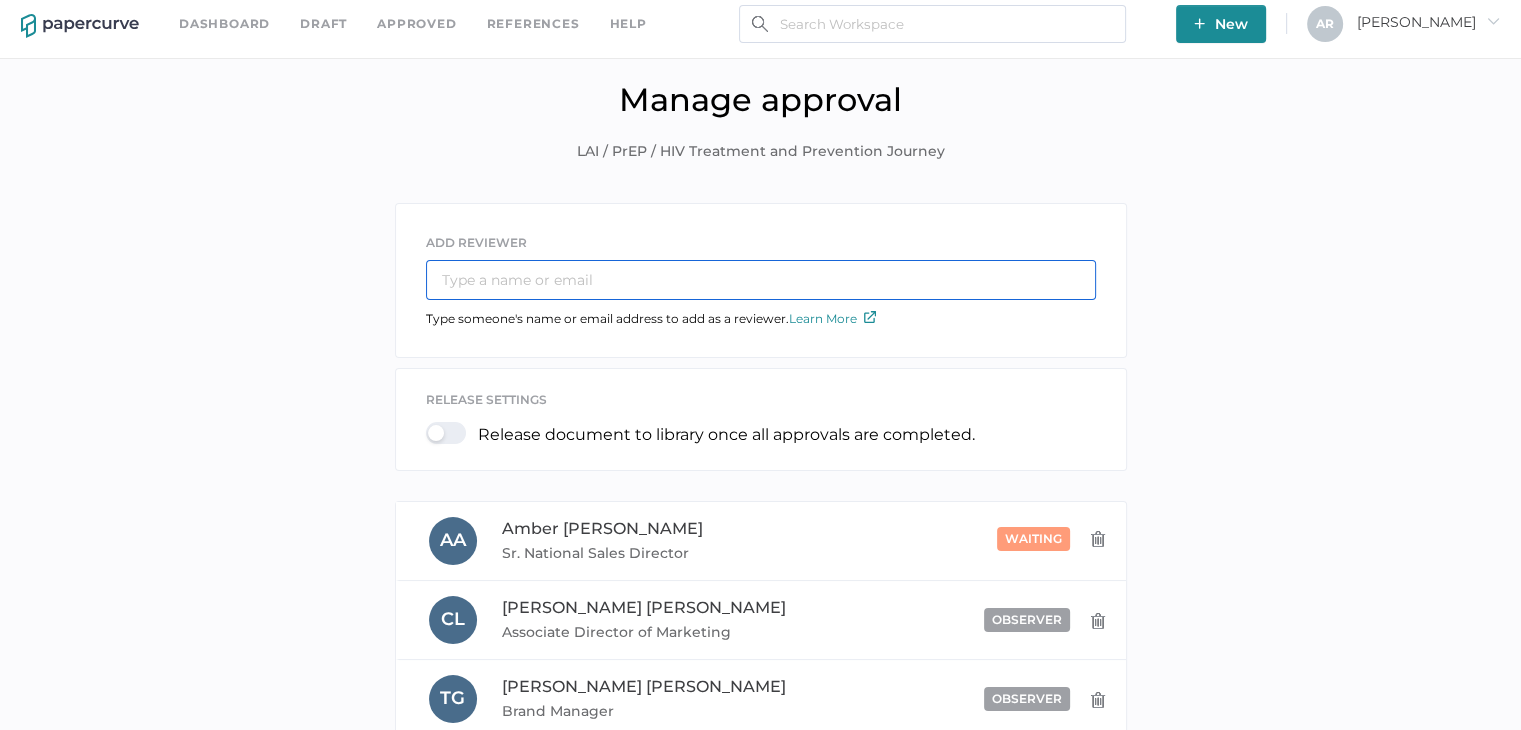 scroll, scrollTop: 0, scrollLeft: 0, axis: both 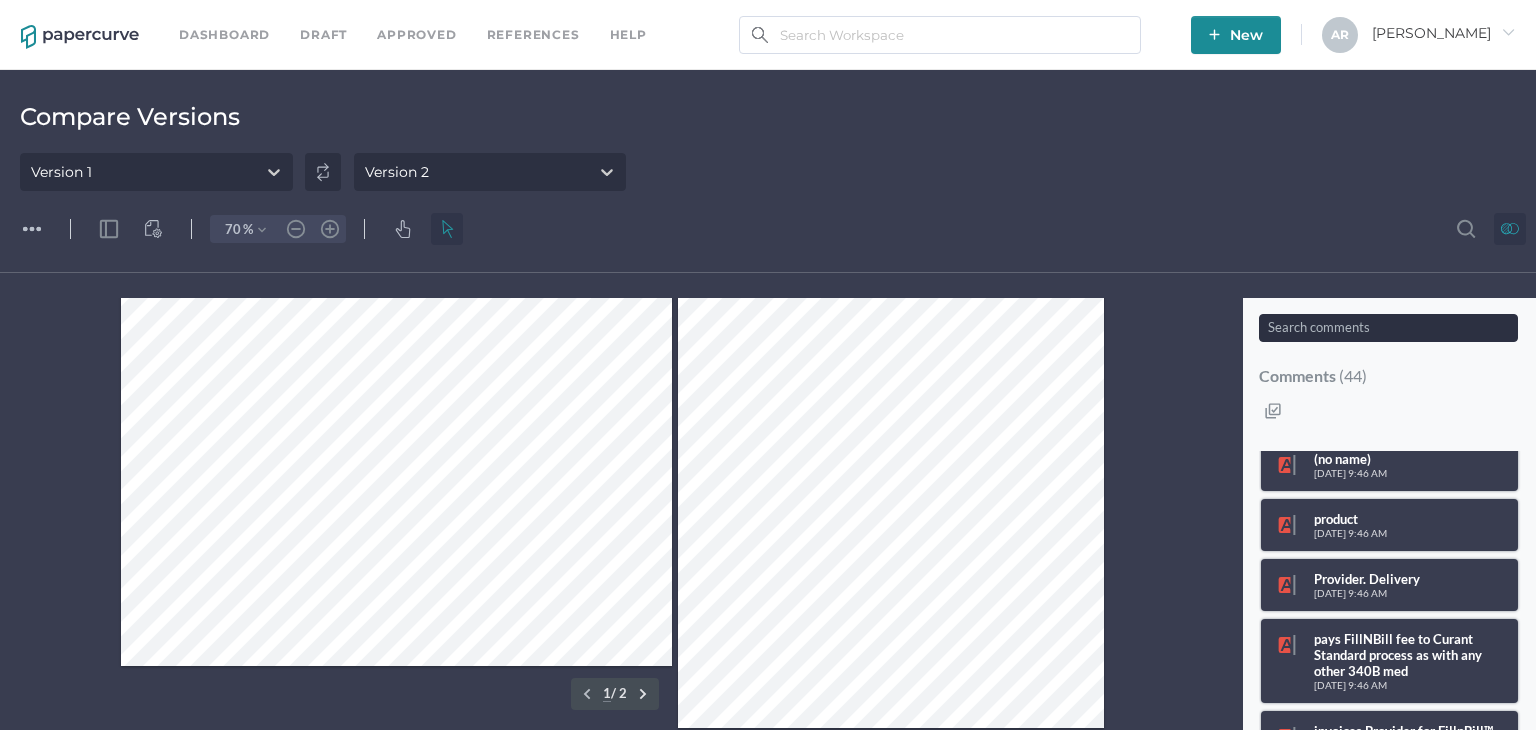 click on "icon / none / line Created with Sketch." at bounding box center [1446, 465] 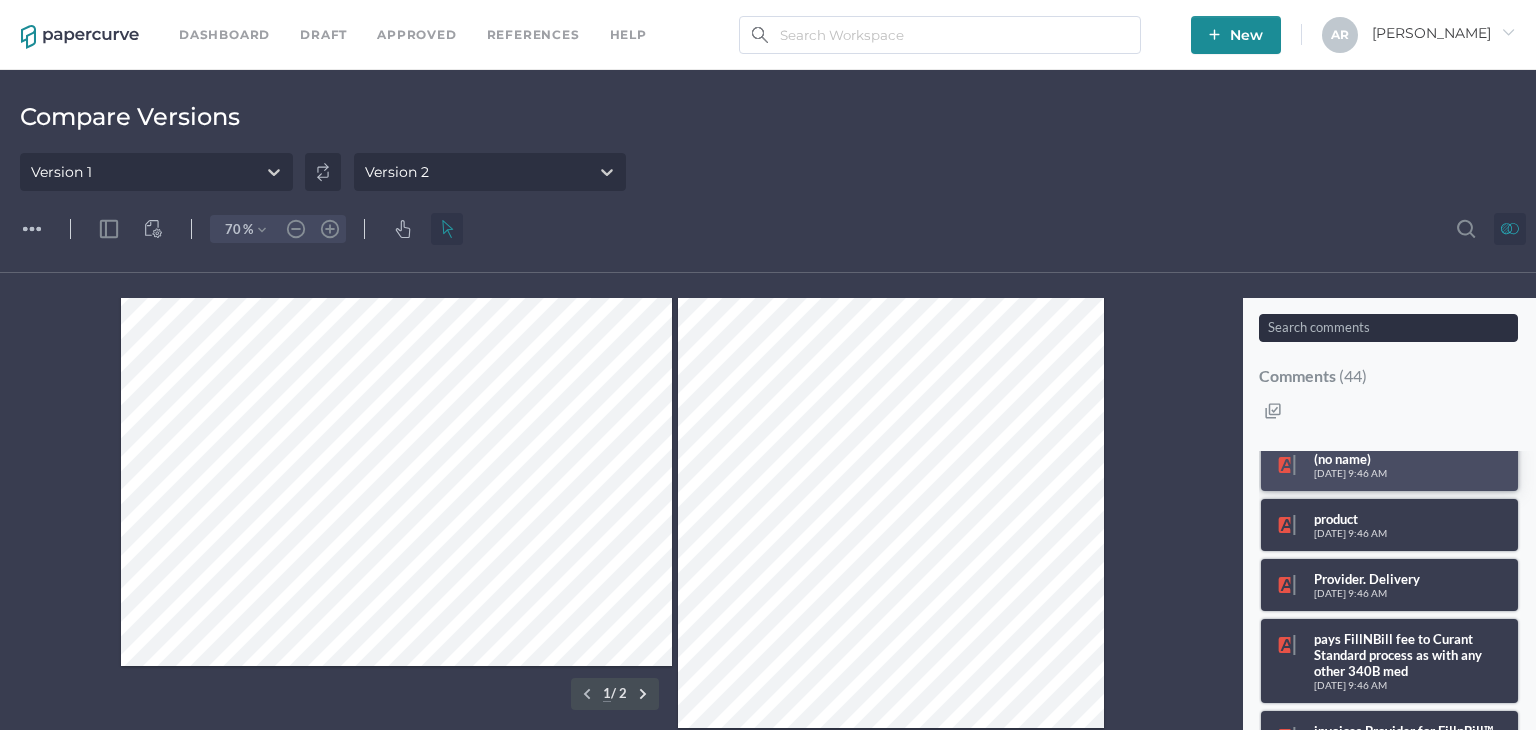scroll, scrollTop: 25, scrollLeft: 0, axis: vertical 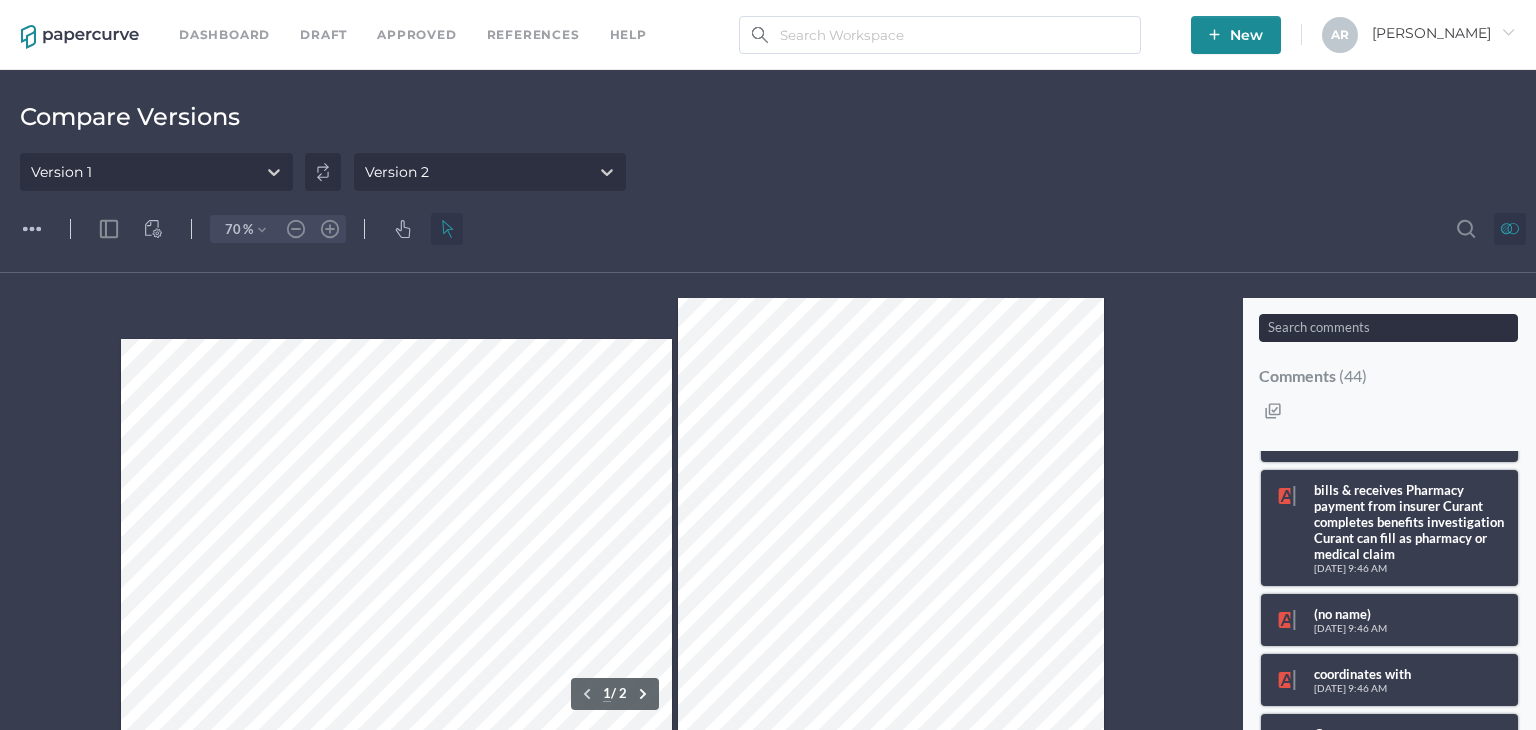 click on ".cls-1{fill:#8c8c8c;} icon - line - tool - highlight bills & receives Pharmacy payment from insurer Curant completes benefits investigation Curant can fill as pharmacy or medical claim Jul 22, 9:46 AM icon / none / line Created with Sketch." at bounding box center (1389, 522) 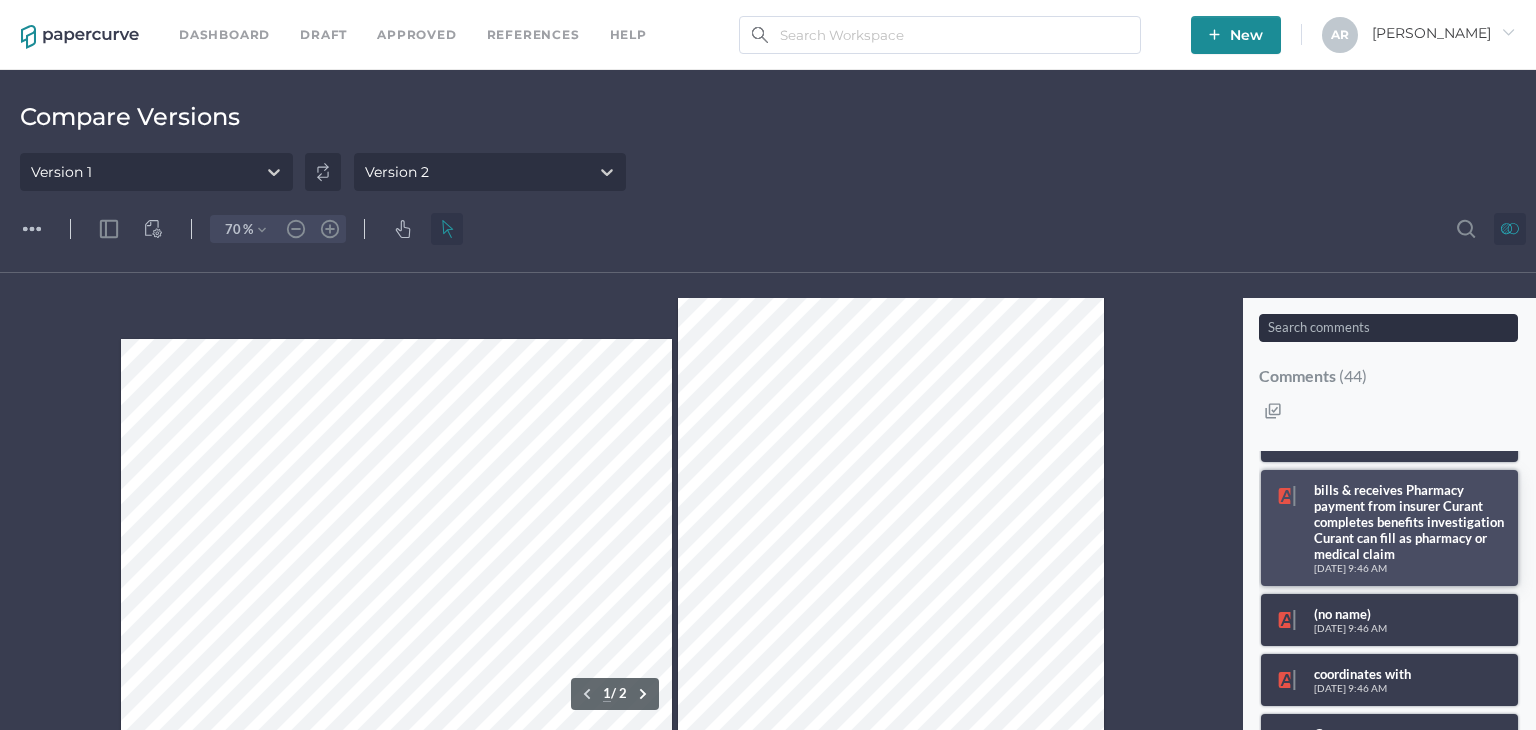 scroll, scrollTop: 46, scrollLeft: 0, axis: vertical 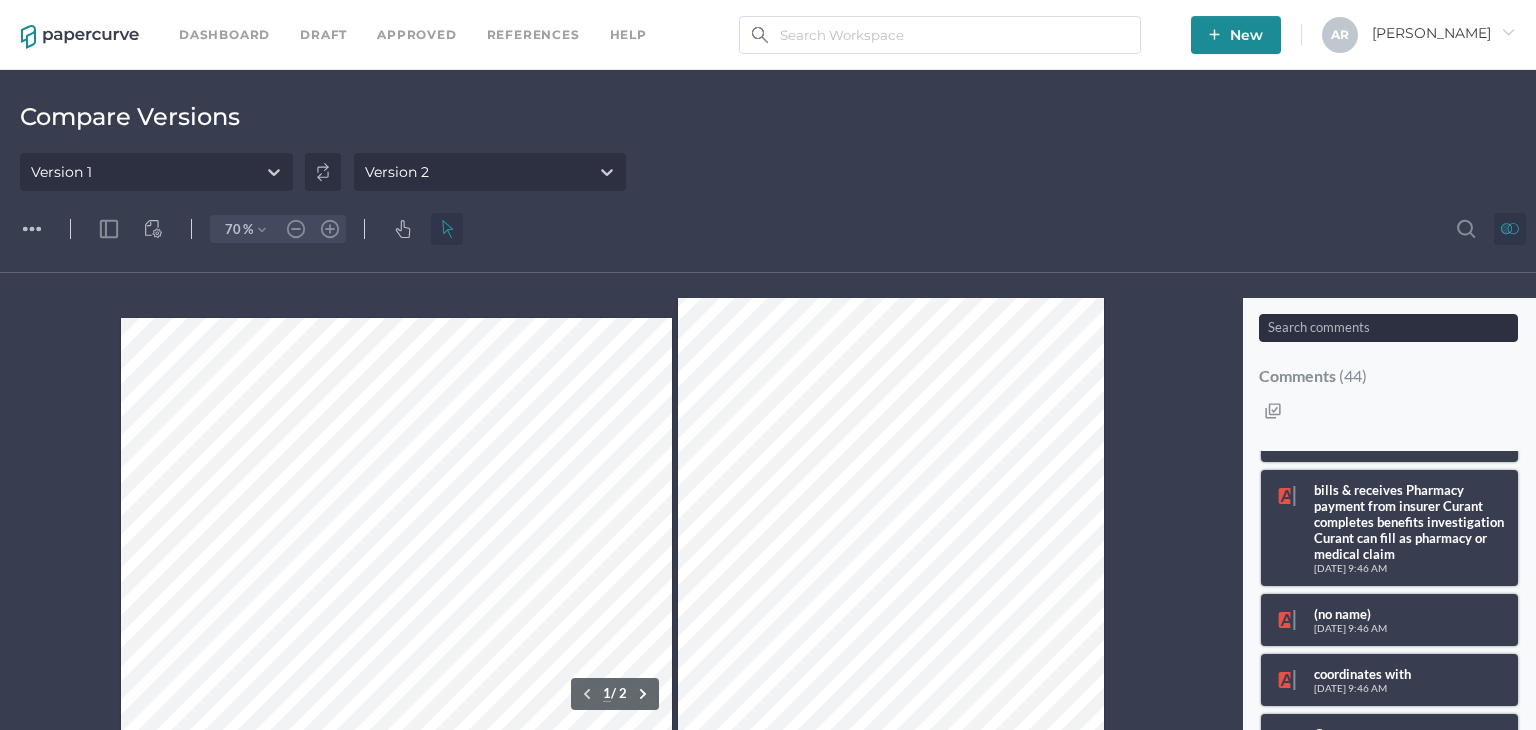 click at bounding box center (614, 514) 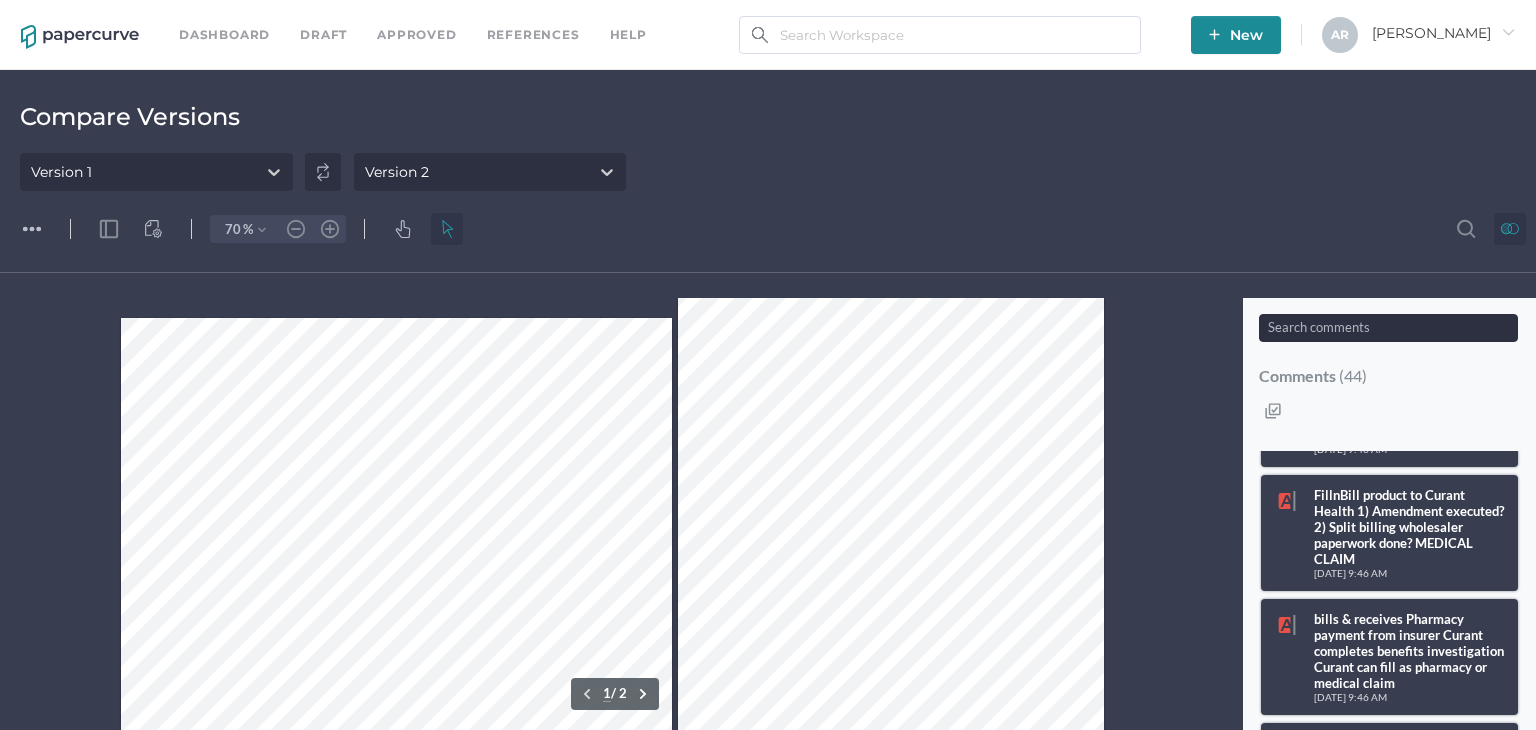 scroll, scrollTop: 0, scrollLeft: 0, axis: both 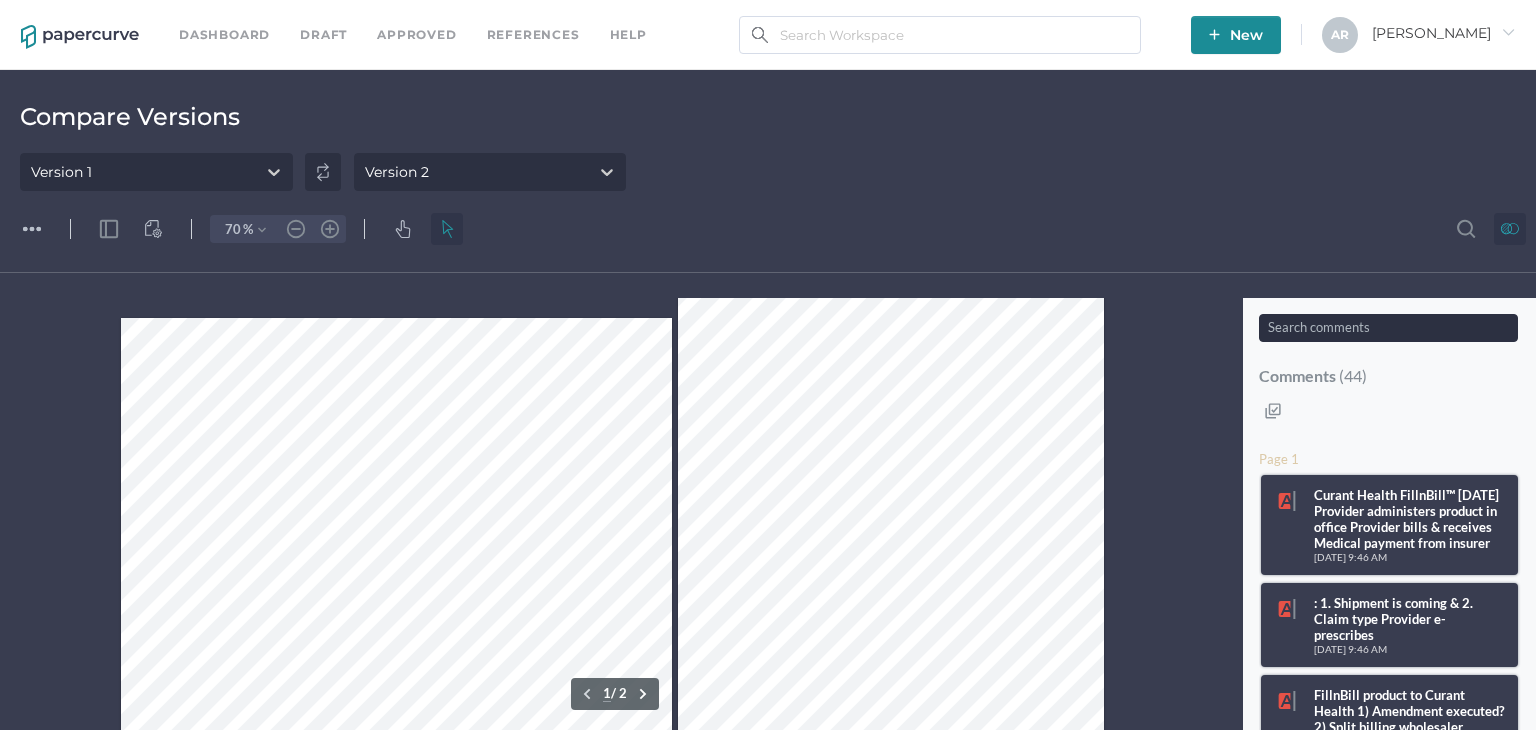 click on ".cls-1{fill:#abb0c4;} icon - header - sidebar - line 70 % .cls-1{fill:#abb0c4;} icon - chevron - down .cls-1{fill:#abb0c4;} icon - header - zoom - out - line .cls-1{fill:#abb0c4;} icon - header - zoom - in - line .cls-1{fill:#abb0c4;} icon - header - search .cls-1{fill:#abb0c4;} icon - tools - more" at bounding box center [768, 242] 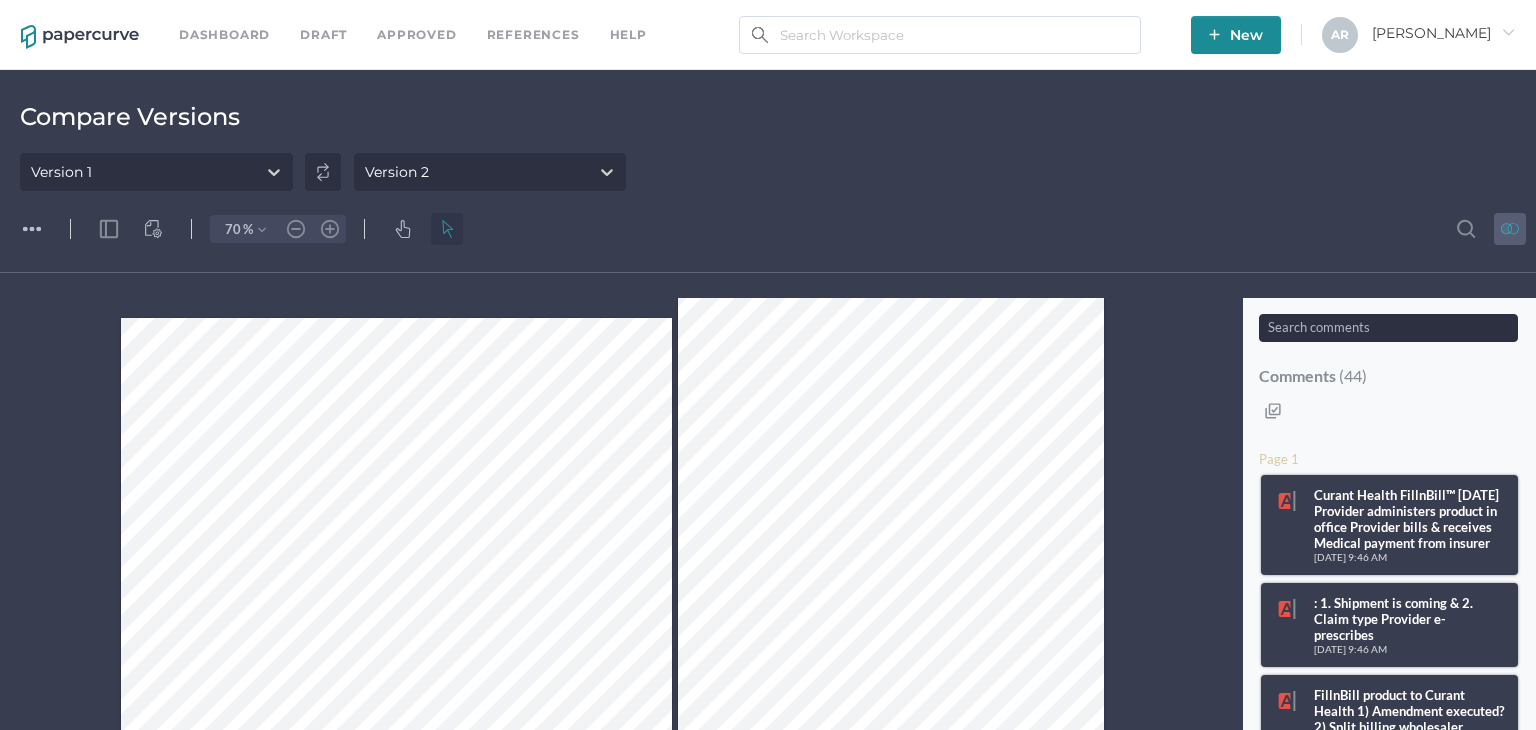 click at bounding box center (1510, 229) 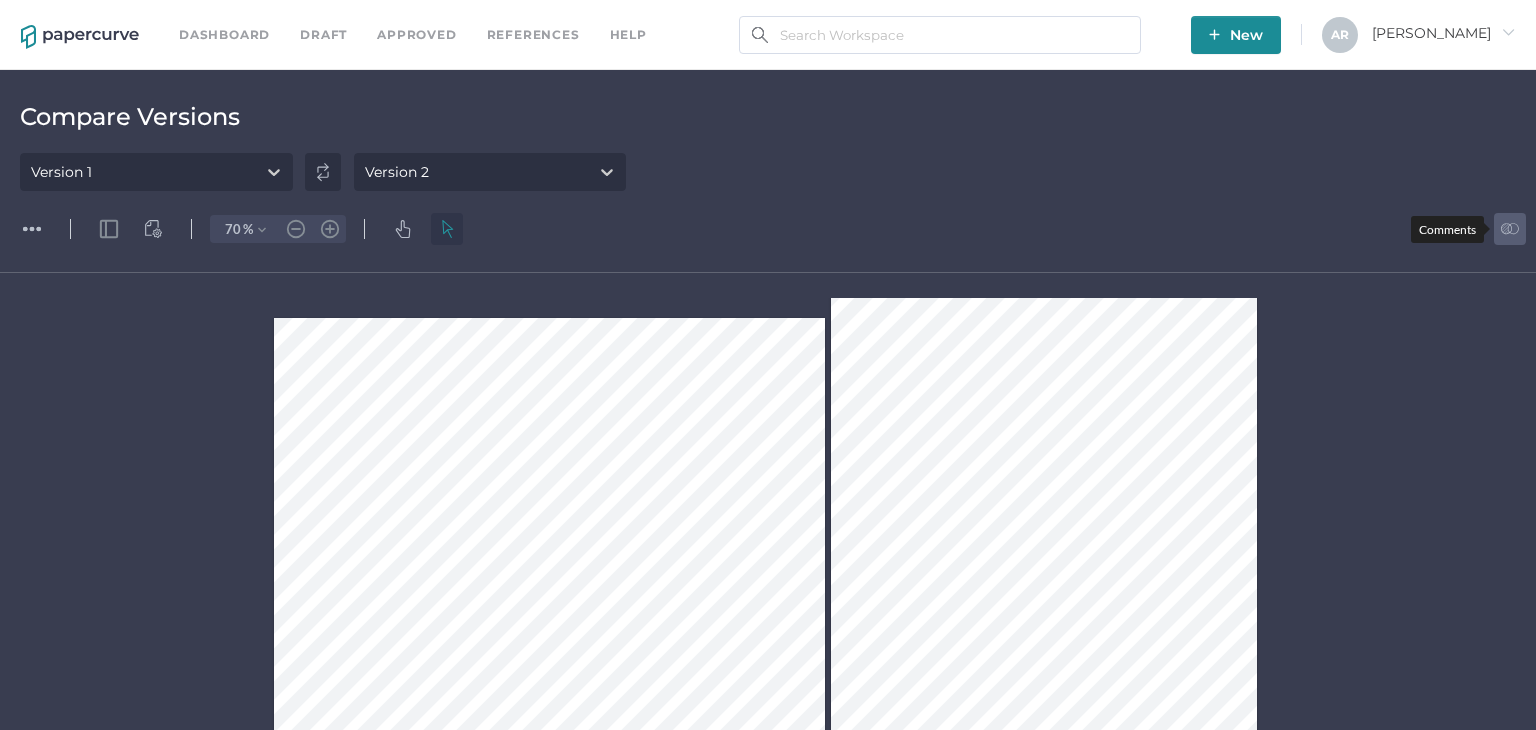 click at bounding box center [1510, 229] 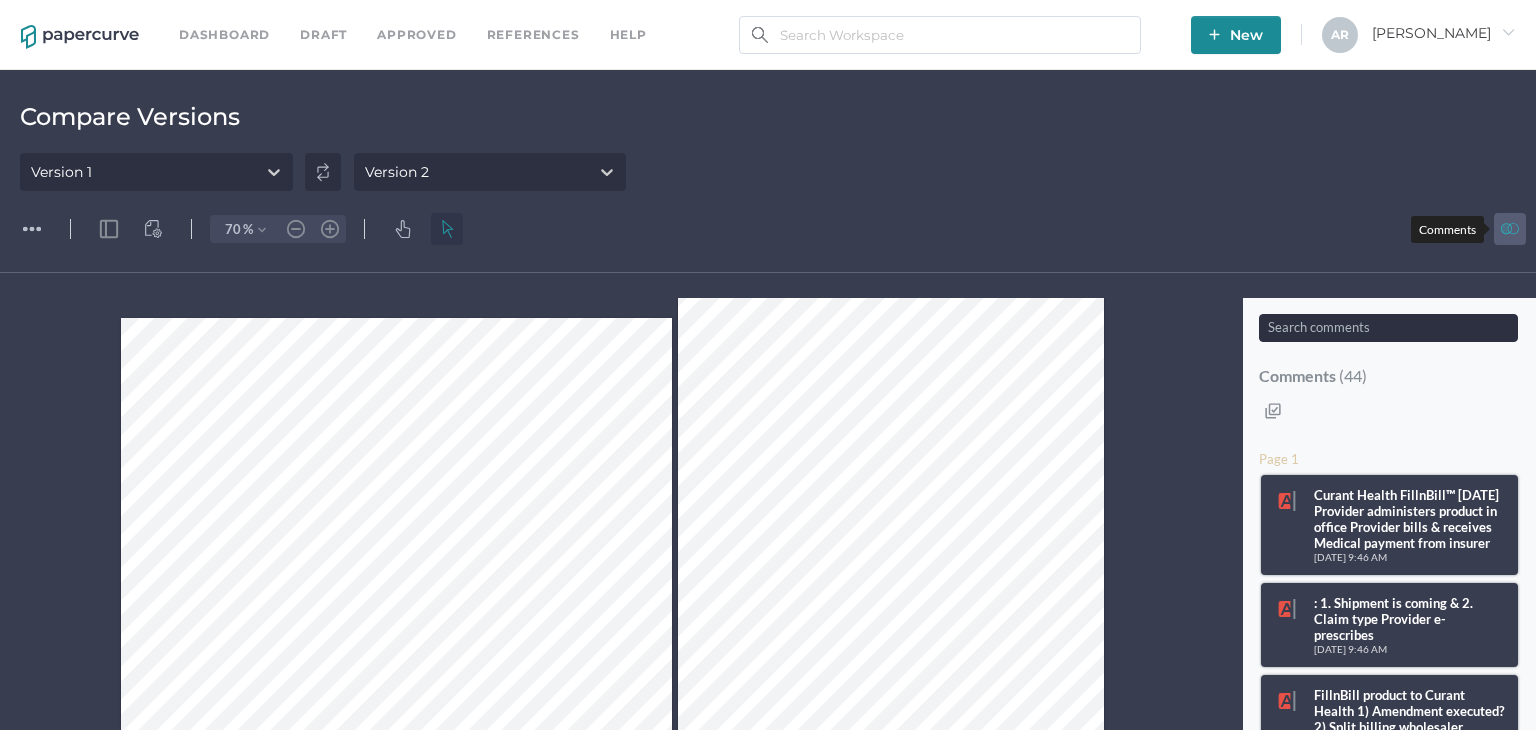 scroll, scrollTop: 4, scrollLeft: 0, axis: vertical 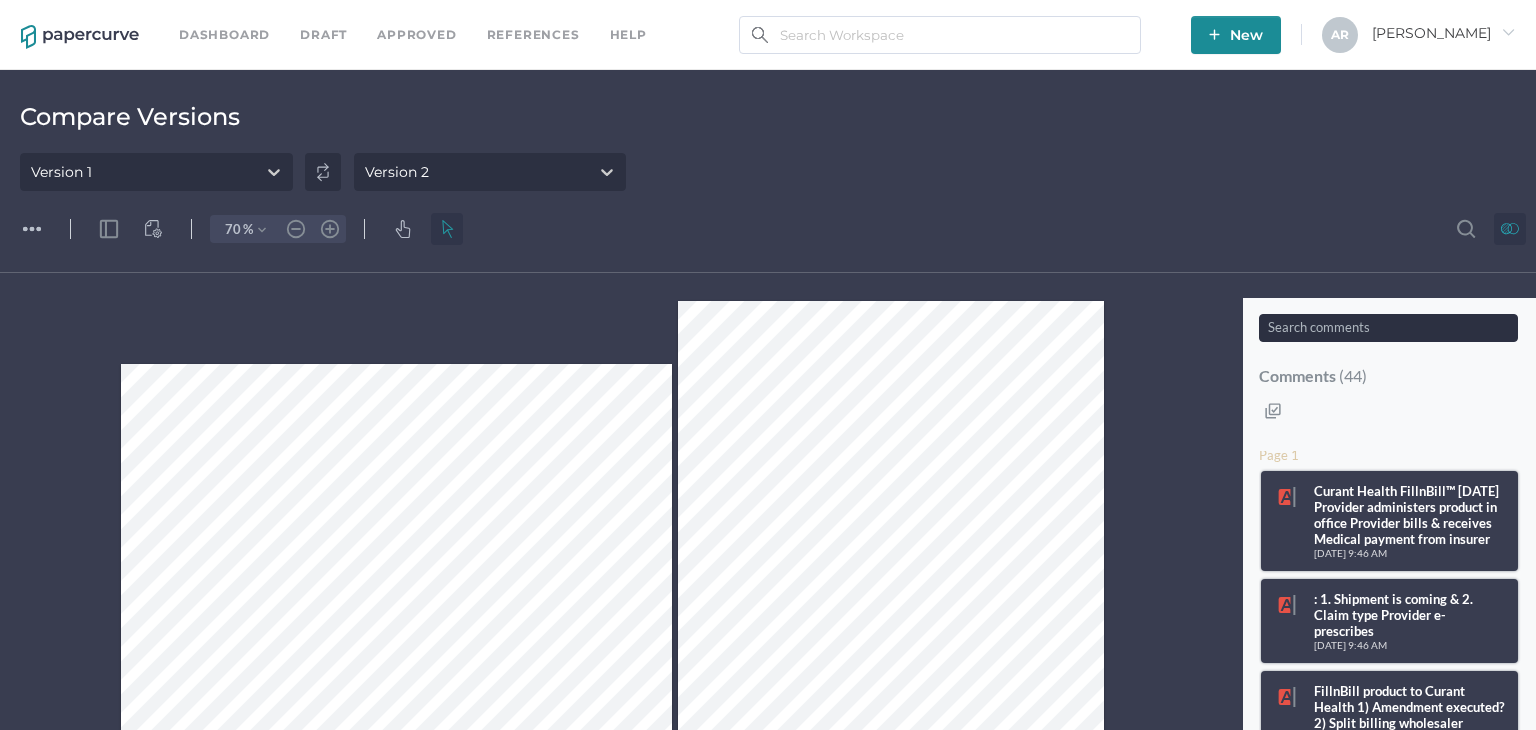 click on "arrow_right" at bounding box center (1508, 32) 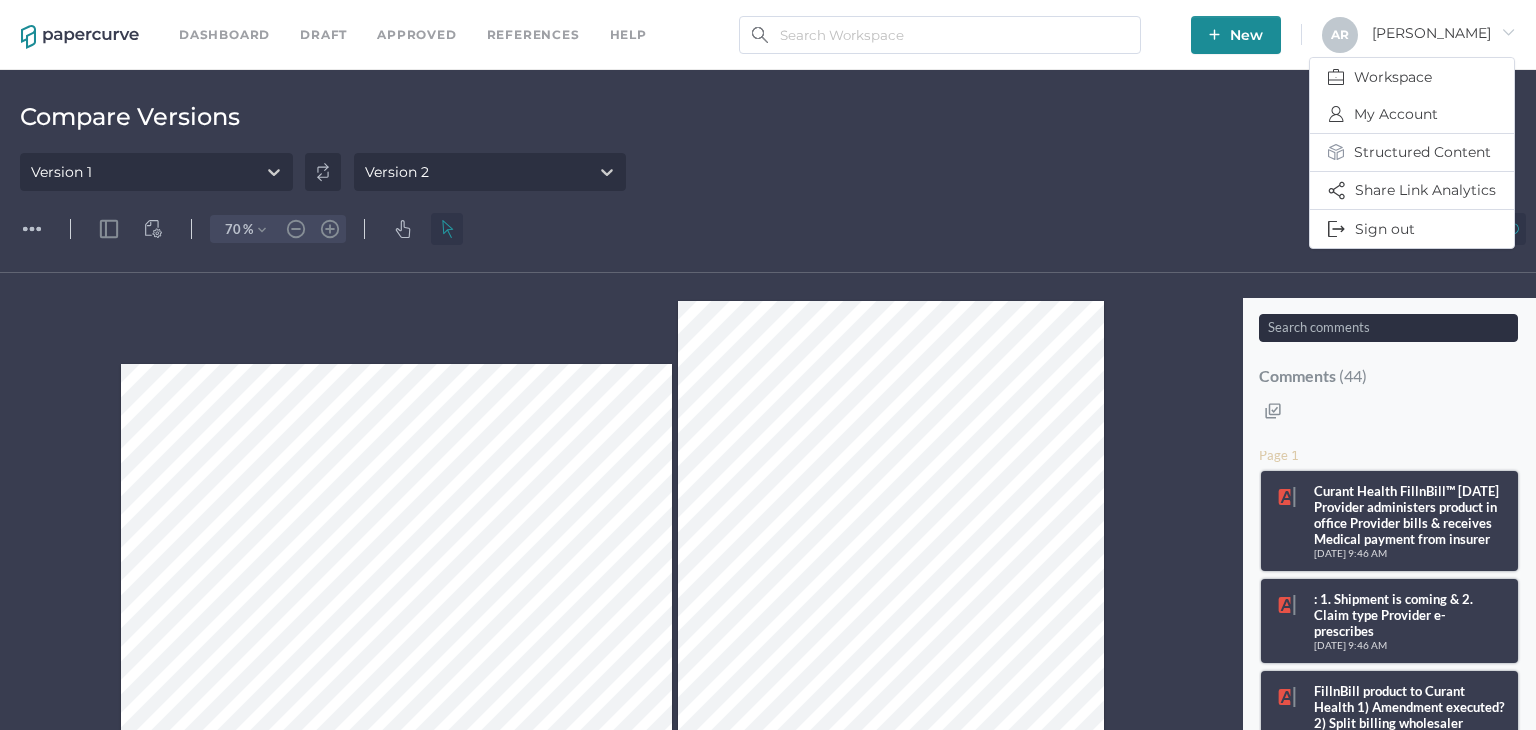 drag, startPoint x: 1141, startPoint y: 251, endPoint x: 1236, endPoint y: 228, distance: 97.74457 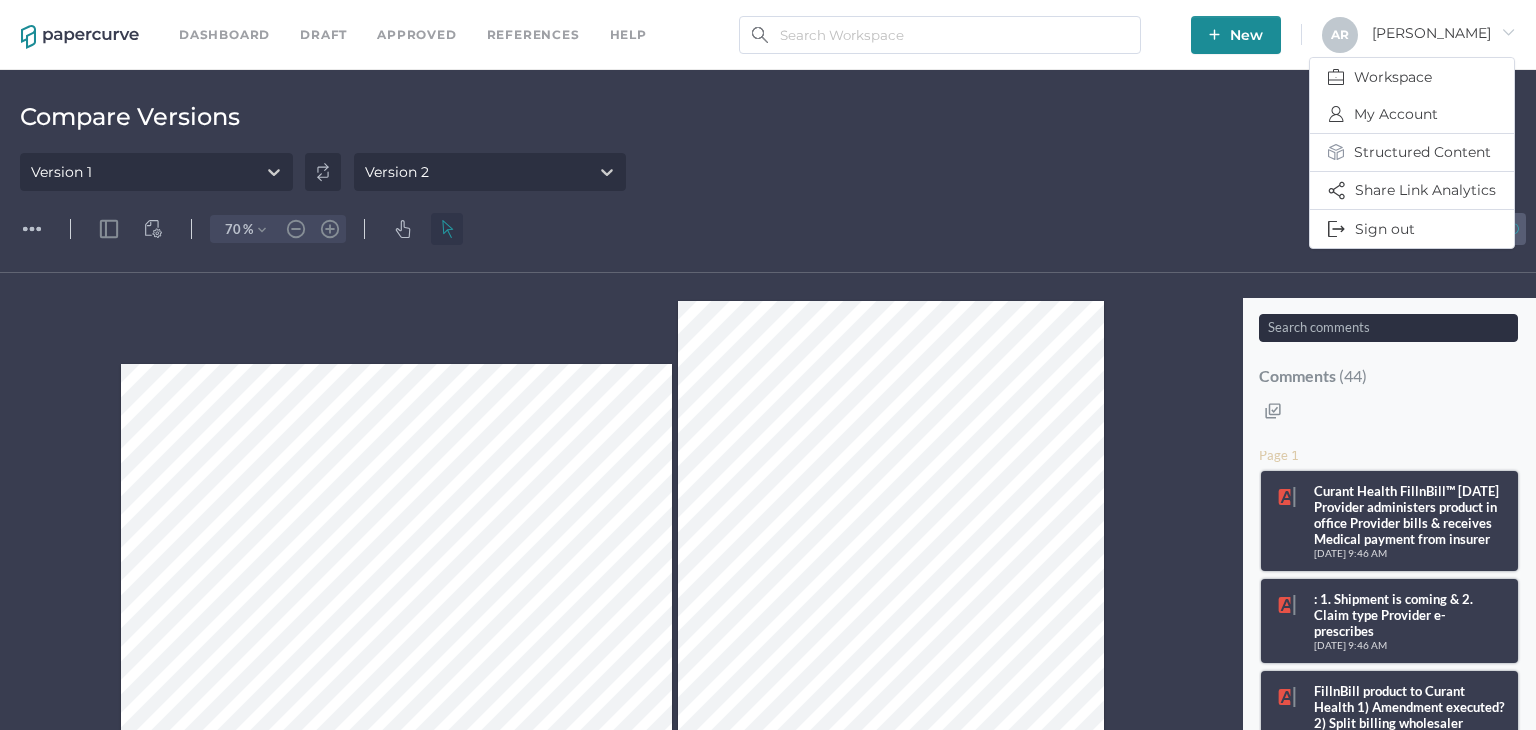 click at bounding box center [1510, 229] 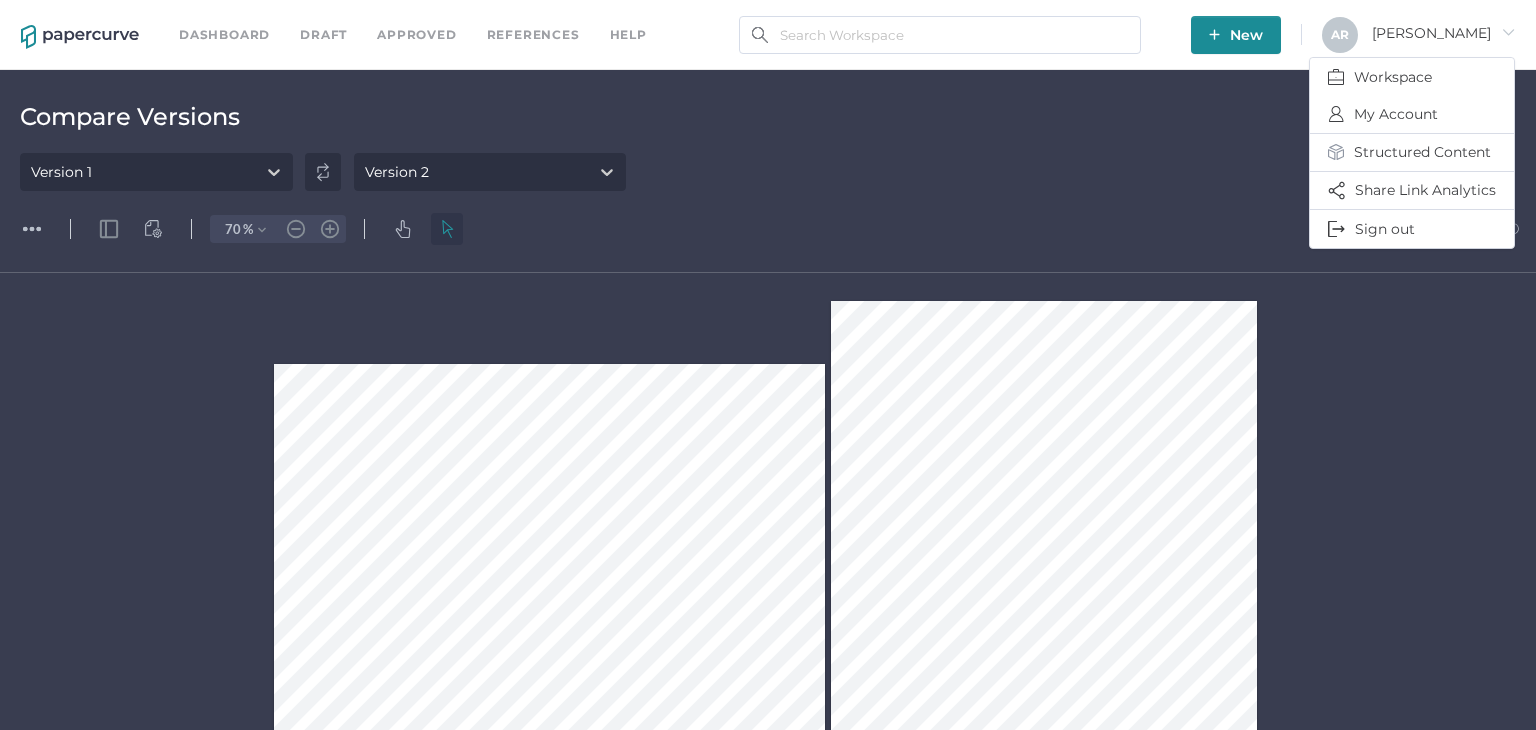 click on "Compare Versions Version 1 Version 2" at bounding box center (768, 140) 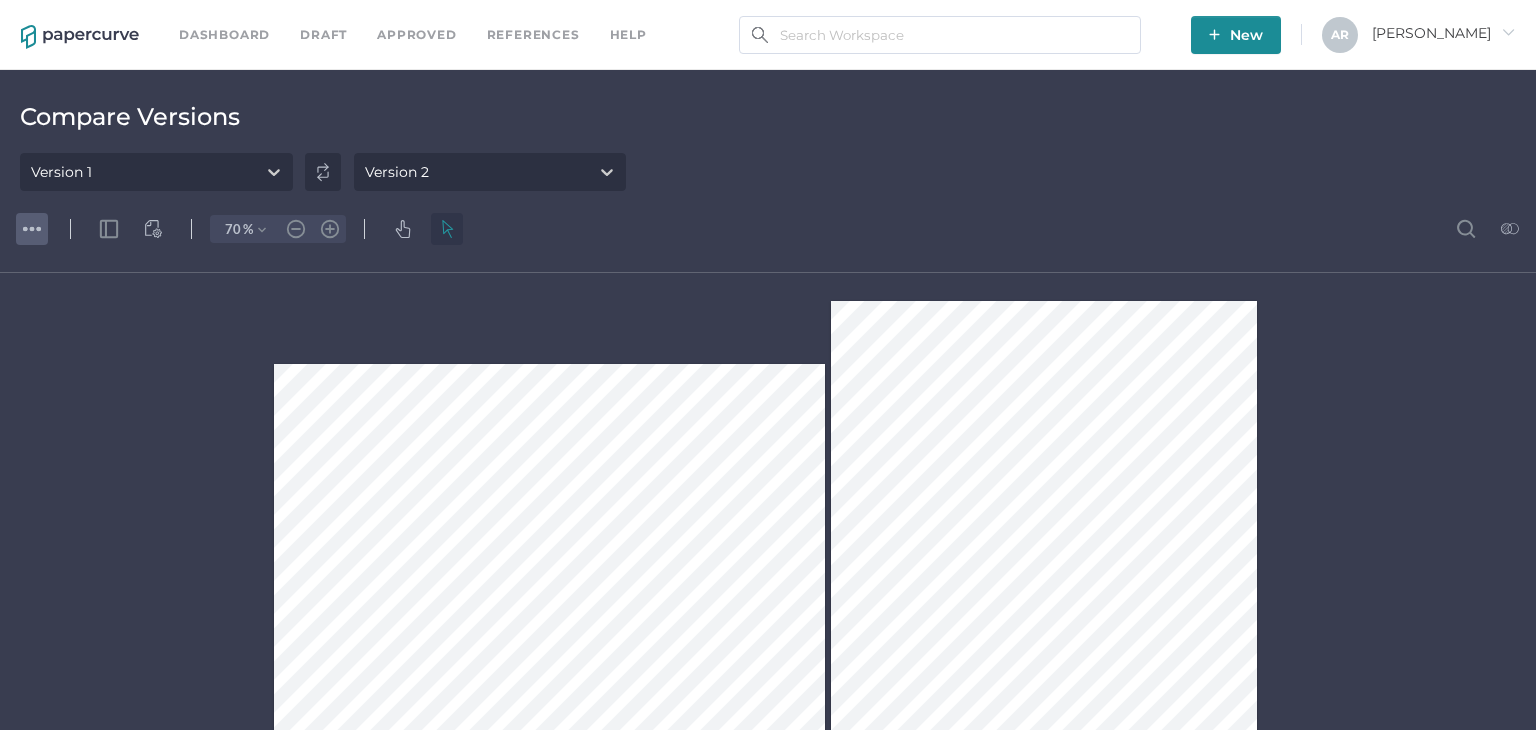 click at bounding box center (32, 229) 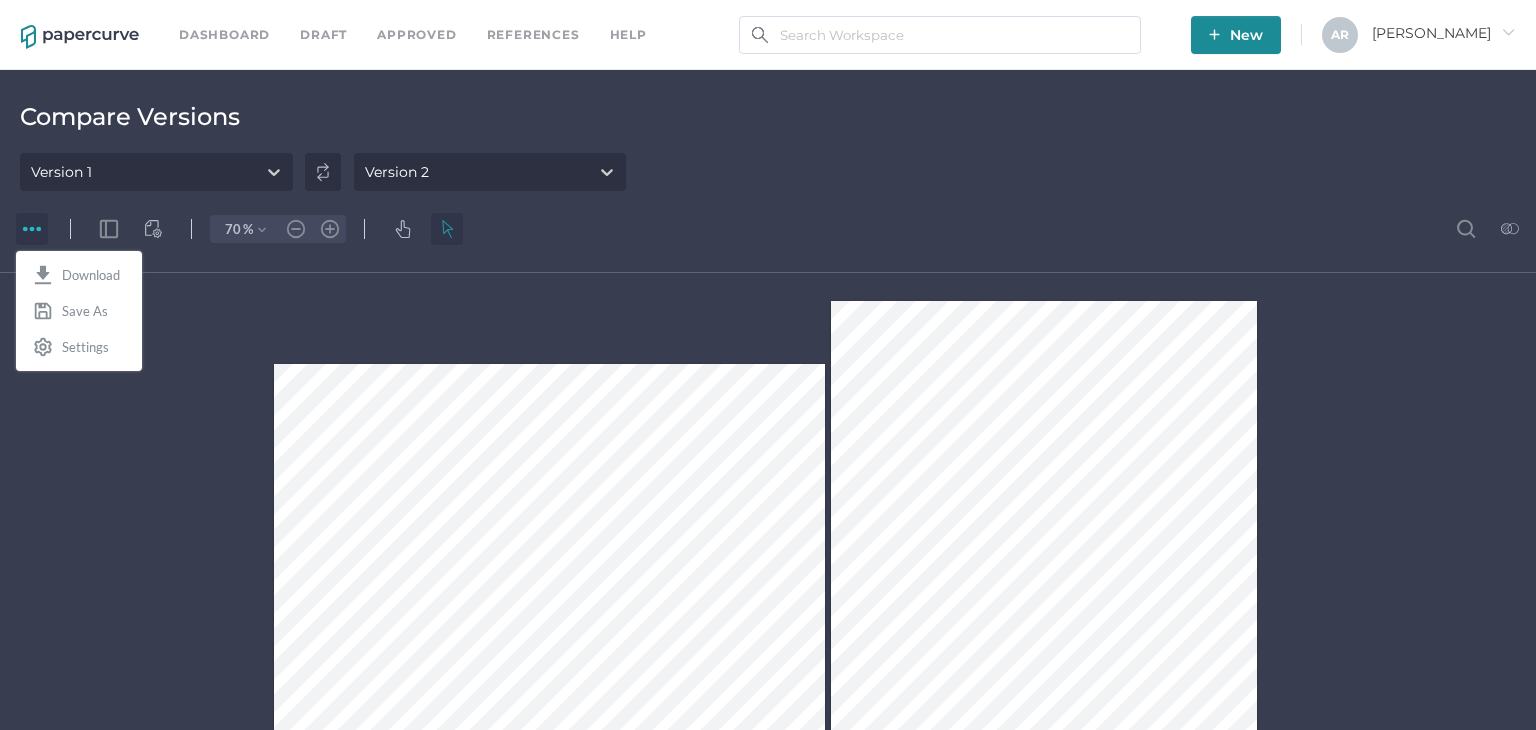 click on ".cls-1{fill:#abb0c4;} icon - header - sidebar - line 70 % .cls-1{fill:#abb0c4;} icon - chevron - down .cls-1{fill:#abb0c4;} icon - header - zoom - out - line .cls-1{fill:#abb0c4;} icon - header - zoom - in - line .cls-1{fill:#abb0c4;} icon - header - search .cls-1{fill:#abb0c4;} icon - tools - more .cls-1{fill:#abb0c4;} icon - tool - stamp - line .cls-1{fill:#abb0c4;} icon - tool - signature .cls-1{fill:#abb0c4;} icon - tool - image - line  .st0{fill:#ABB0C4;}  icon - attachment  .st0{fill:#868E96;}  No Presets .cls-1{fill:#abb0c4;} icon - operation - undo .cls-1{fill:#abb0c4;} icon - operation - redo .cls-1{fill:#abb0c4;} icon - operation - eraser .cls-1{fill:#abb0c4;} icon - panel - thumbnail - line
Scale Add New Scale .cls-1{fill:#abb0c4;} icon - chevron - left 1  / 2 .cls-1{fill:#abb0c4;} icon - chevron - right Case sensitive Whole word .cls-1{fill:#8c8c8c;} icon - detach .cls-1{fill:#8c8c8c;} icon - detach .cls-1{fill:#8c8c8c;} icon - detach icon - detach 10% 0" at bounding box center [768, 470] 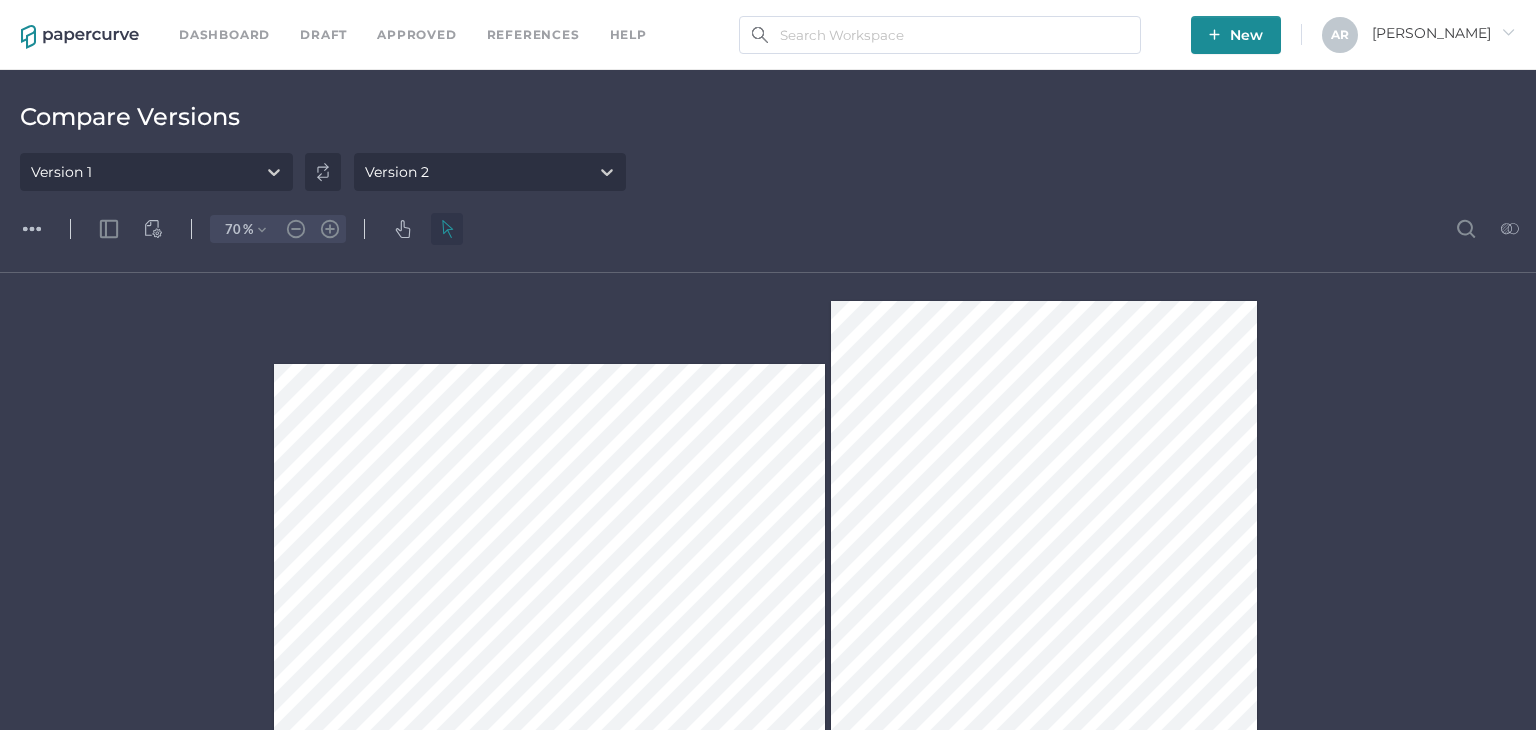 click at bounding box center (323, 172) 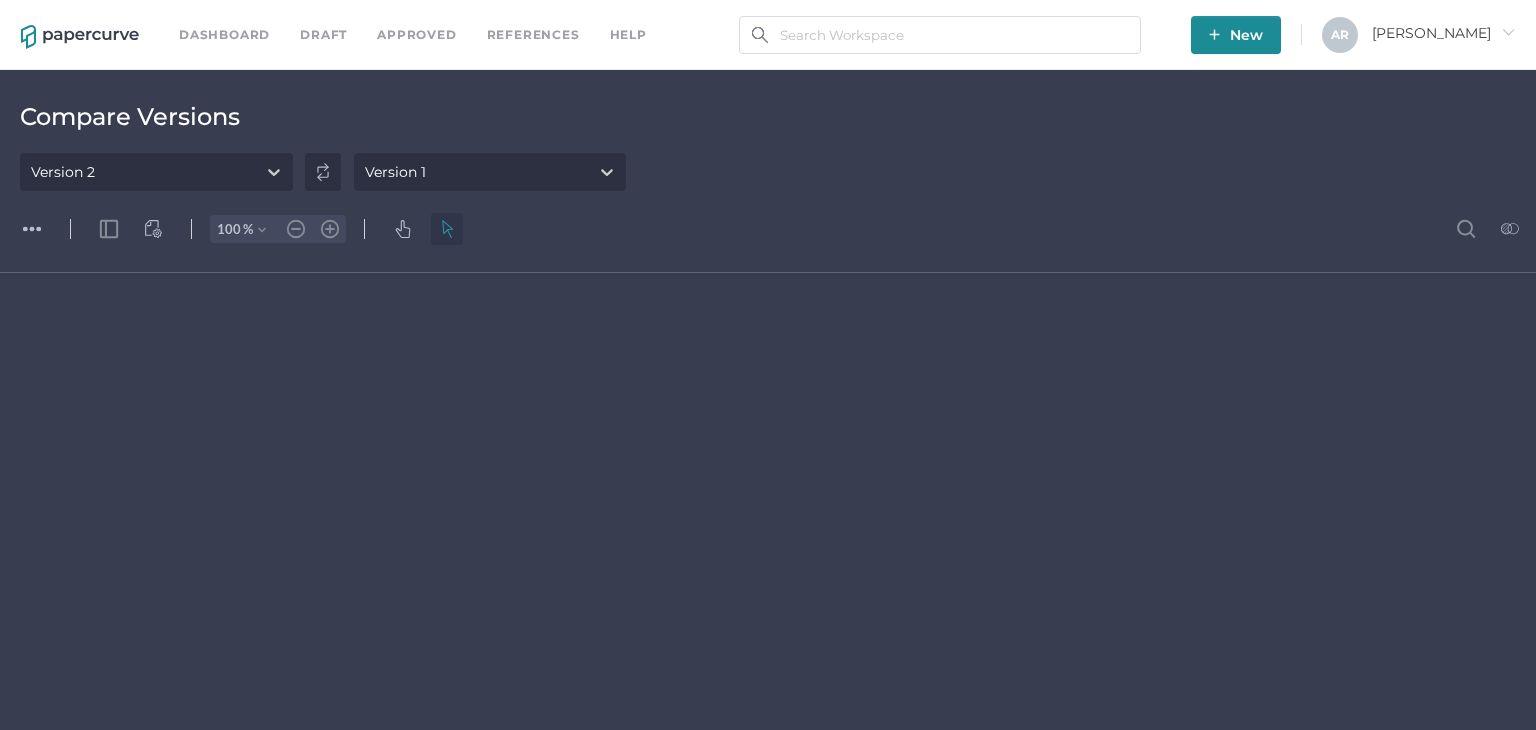 scroll, scrollTop: 0, scrollLeft: 0, axis: both 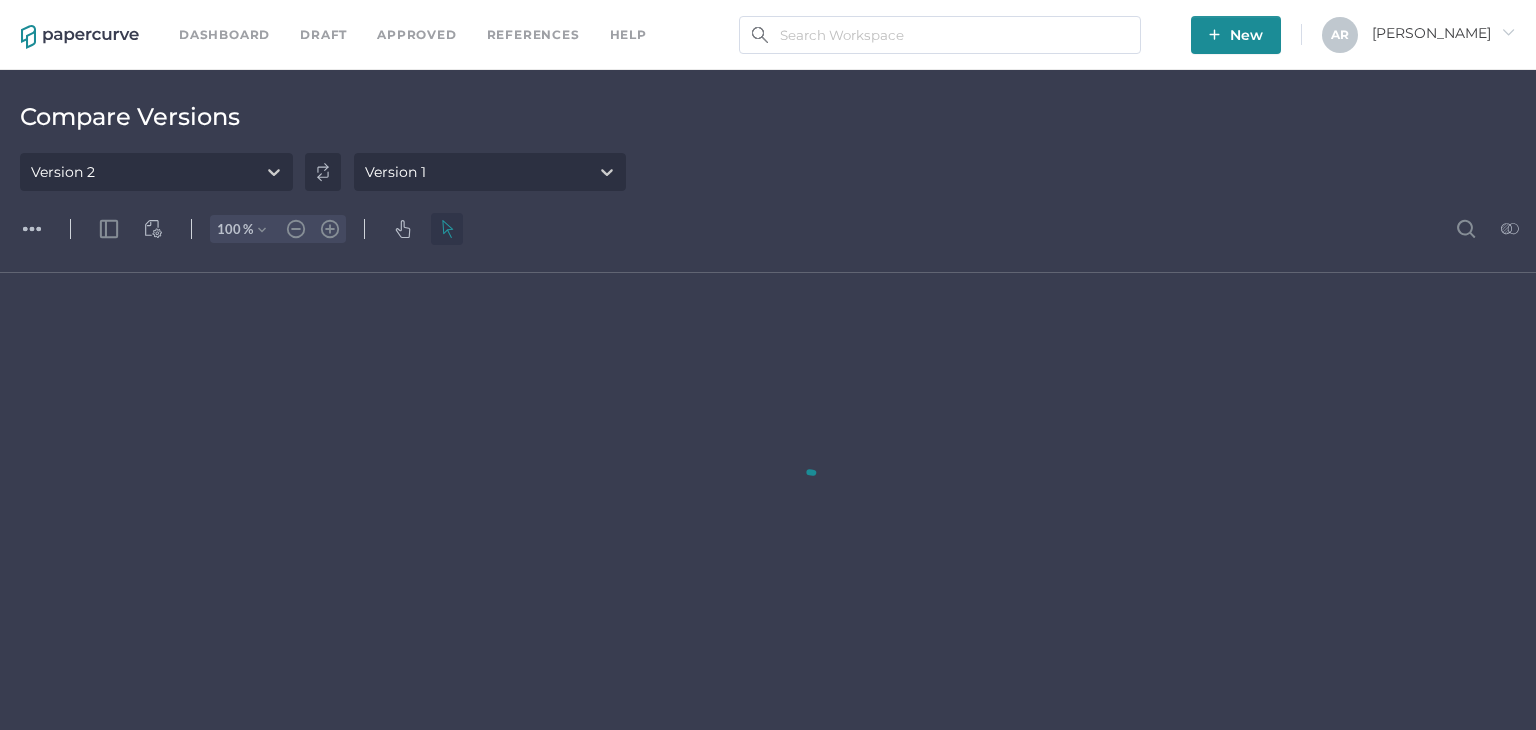 type on "54" 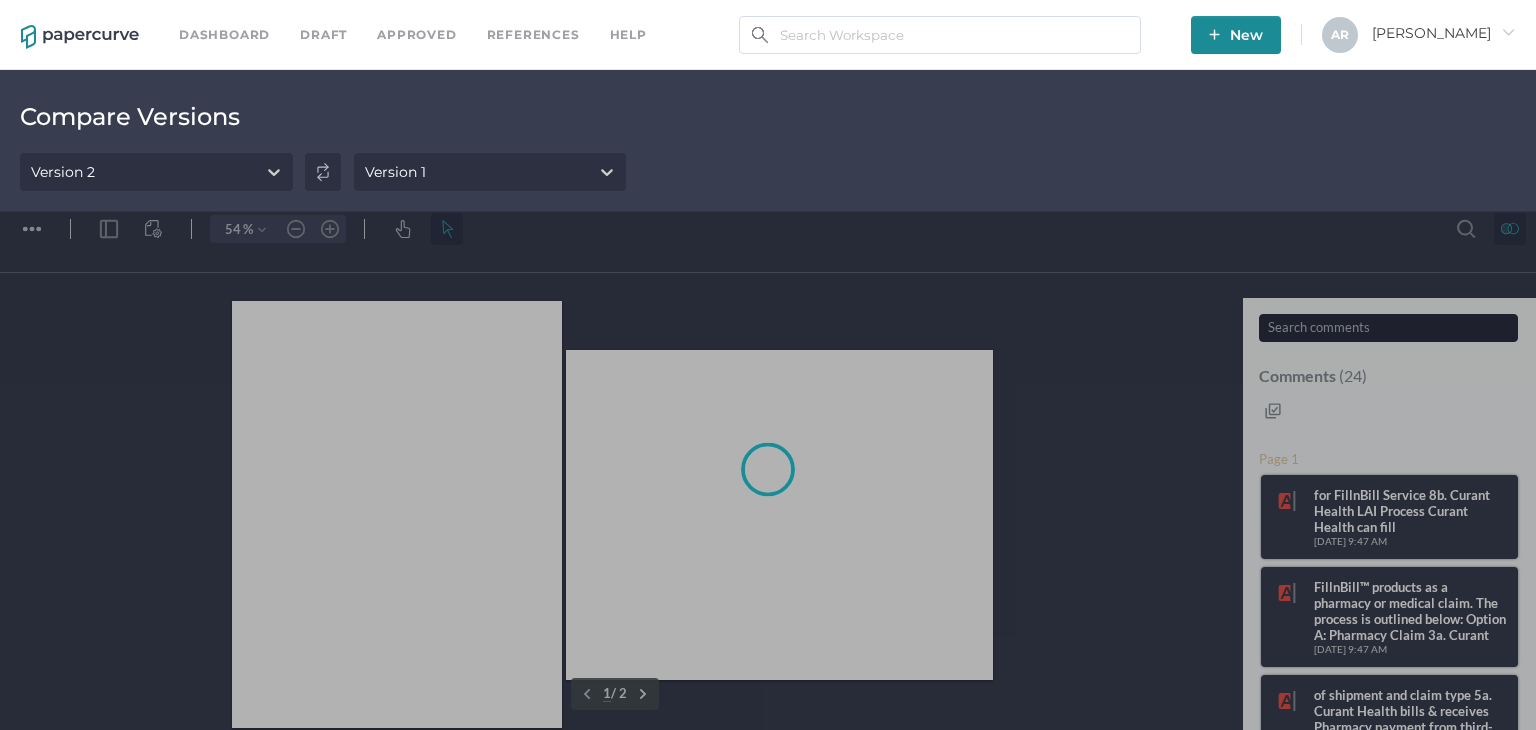 scroll, scrollTop: 4, scrollLeft: 0, axis: vertical 